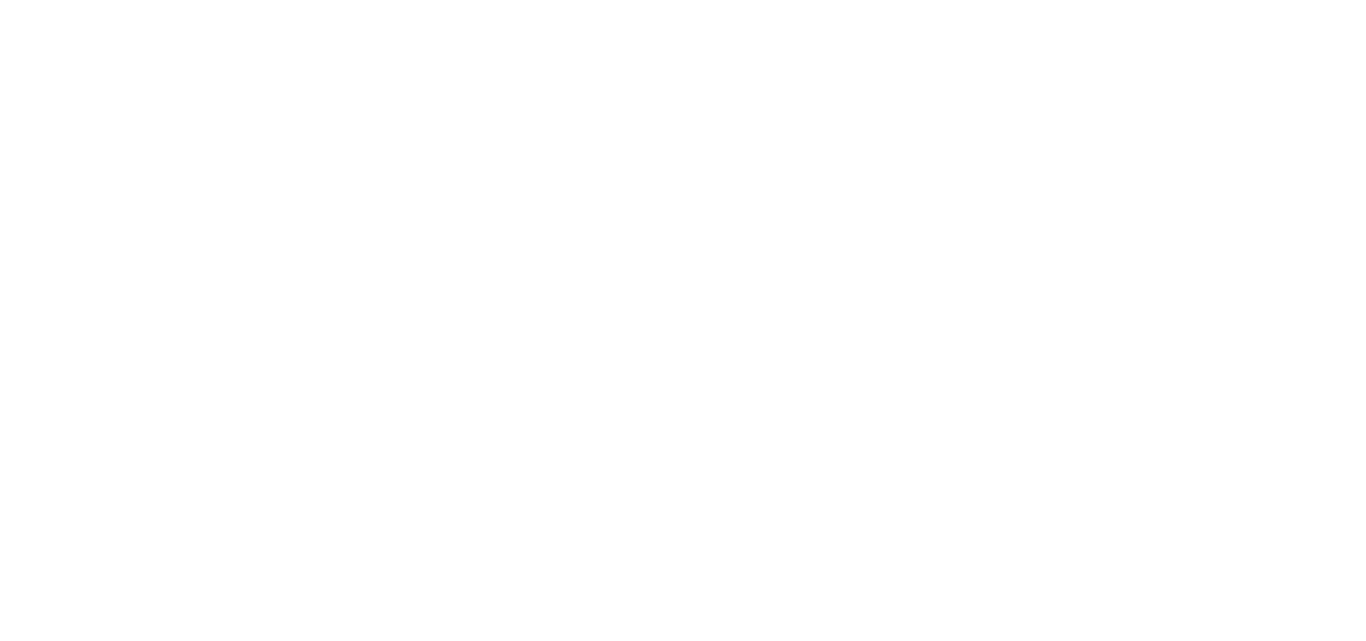 scroll, scrollTop: 0, scrollLeft: 0, axis: both 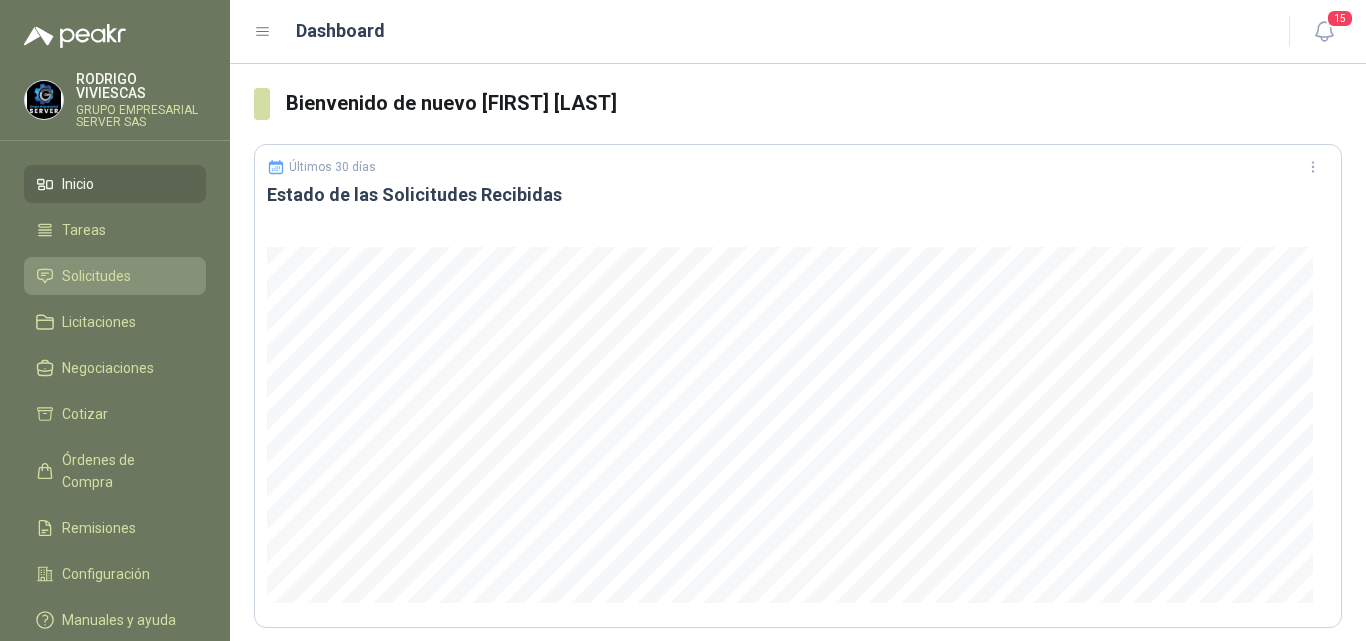 click on "Solicitudes" at bounding box center [96, 276] 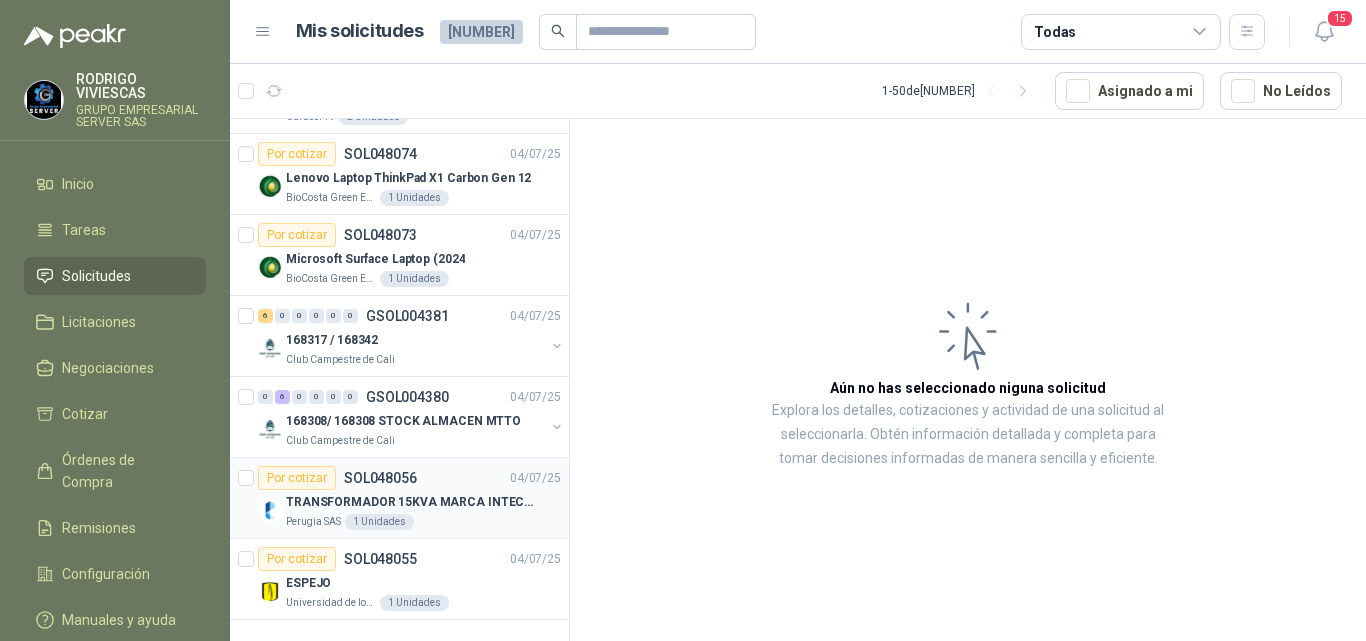 scroll, scrollTop: 3449, scrollLeft: 0, axis: vertical 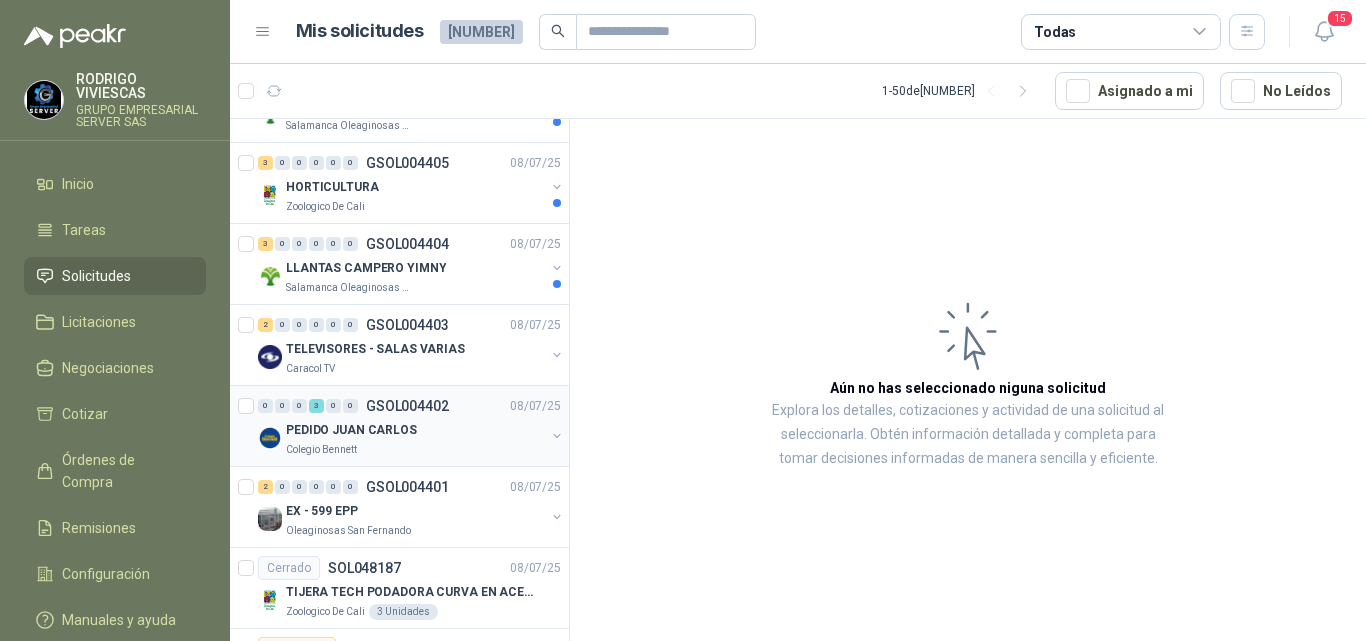 click on "PEDIDO JUAN CARLOS" at bounding box center [351, 430] 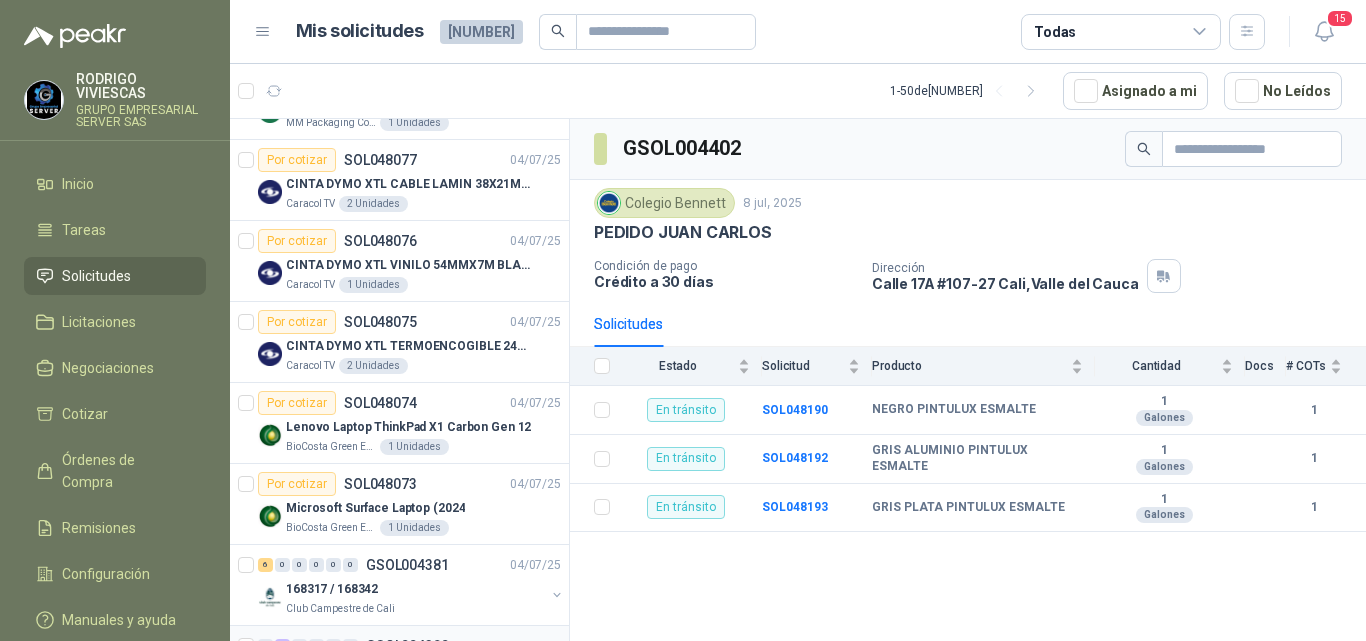 scroll, scrollTop: 3549, scrollLeft: 0, axis: vertical 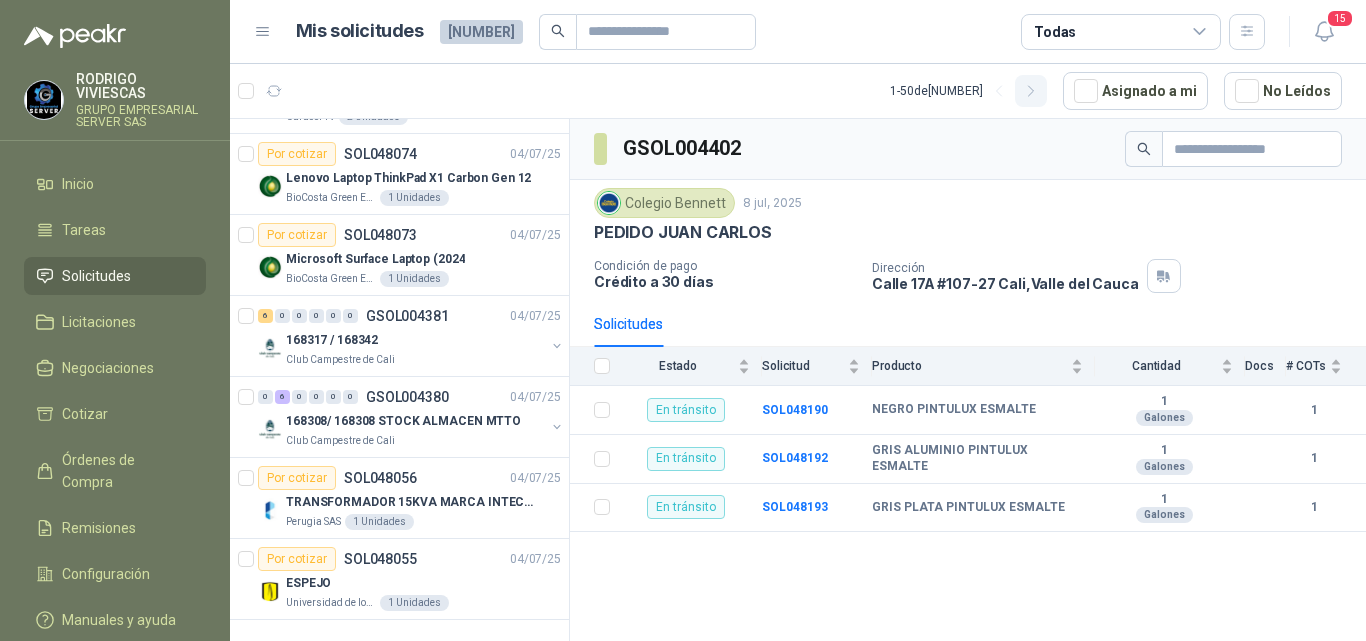 click at bounding box center [999, 91] 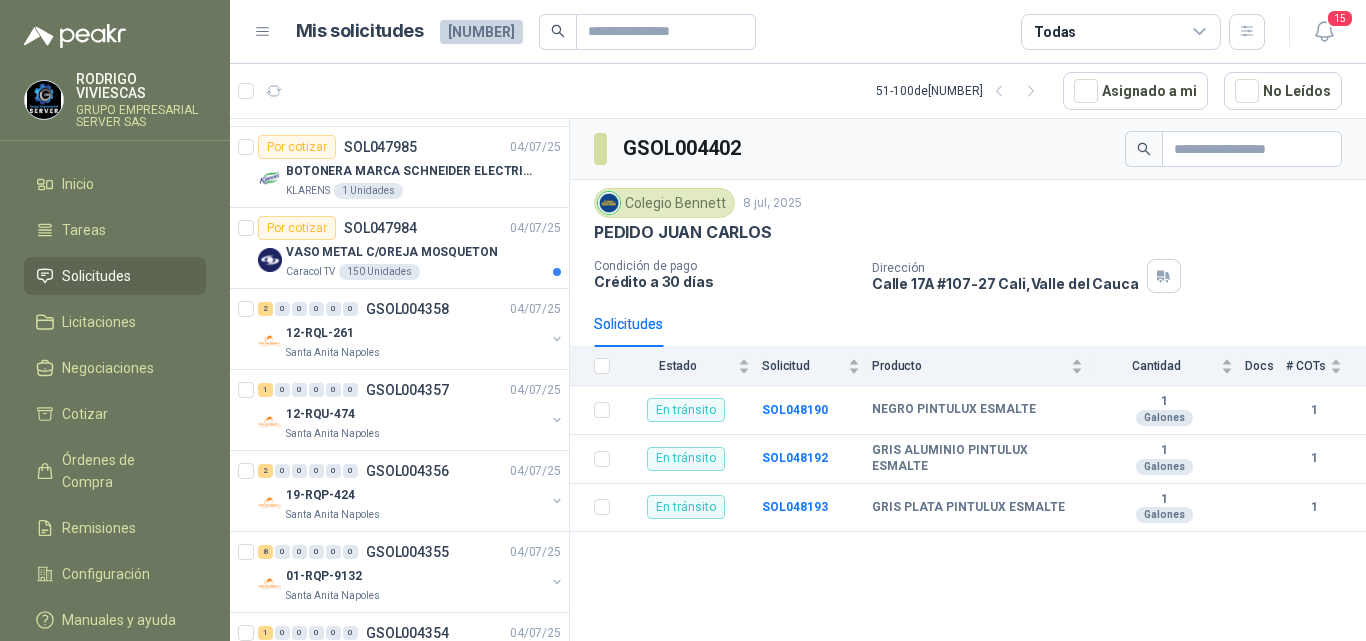 scroll, scrollTop: 0, scrollLeft: 0, axis: both 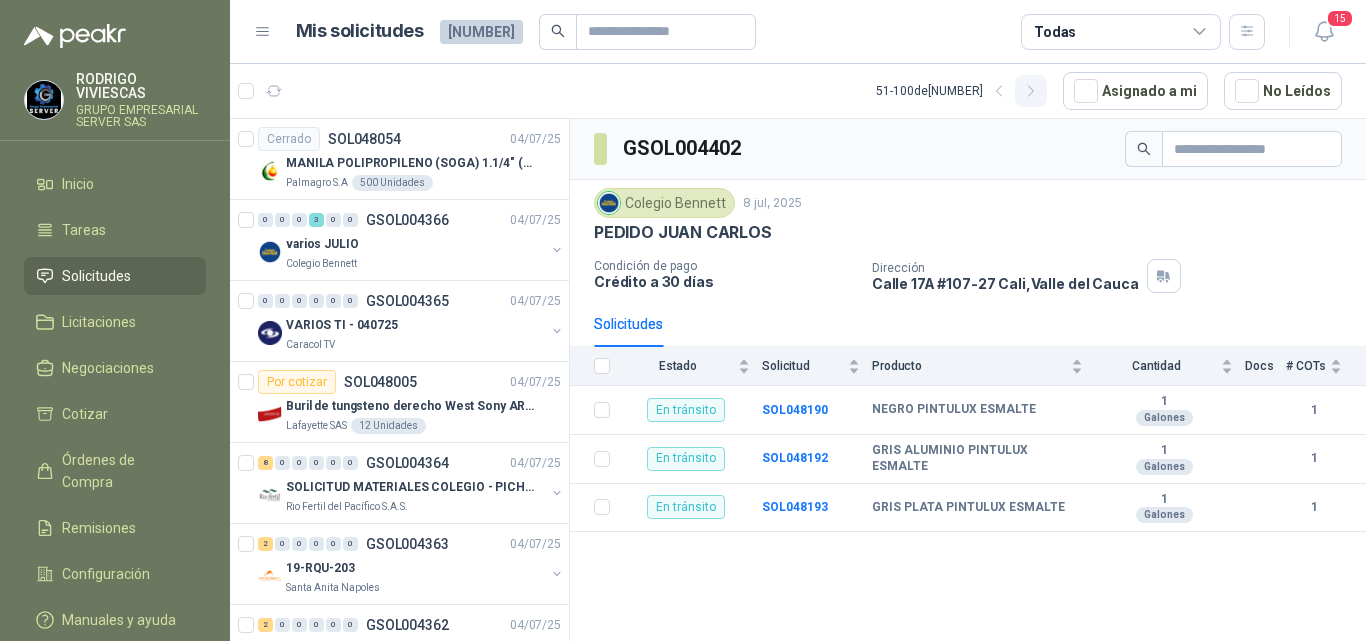 click at bounding box center [999, 91] 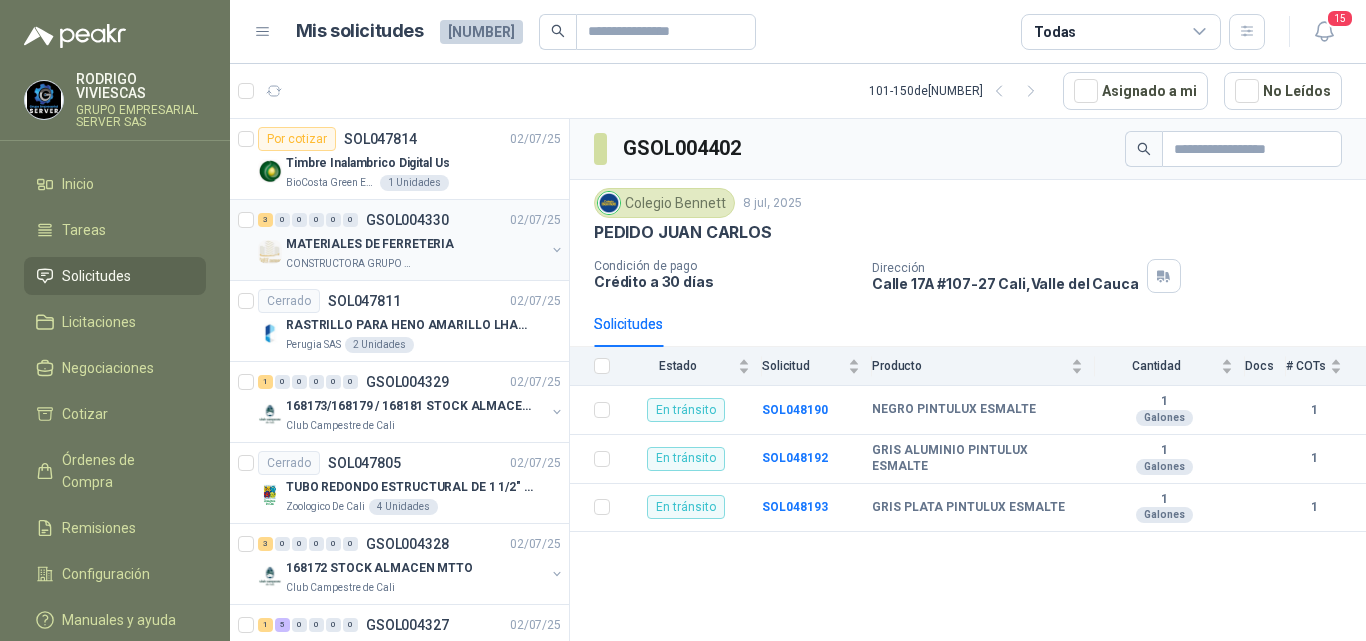 click on "MATERIALES DE FERRETERIA" at bounding box center (370, 244) 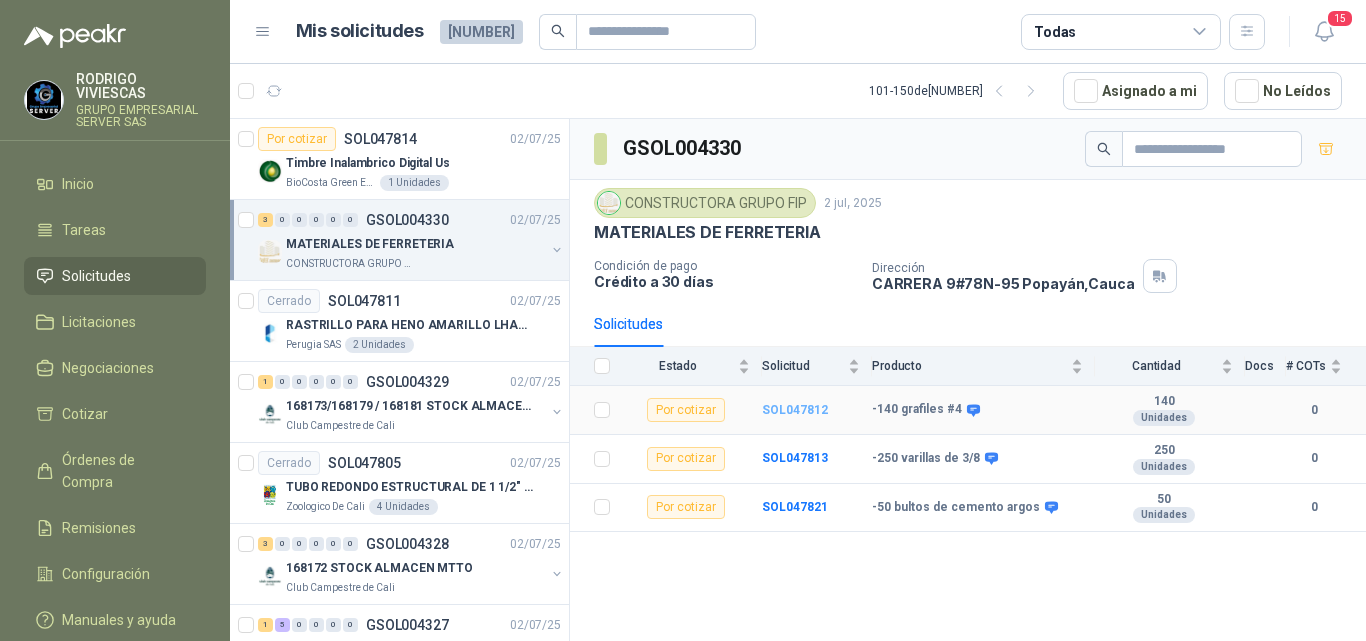 click on "SOL047812" at bounding box center [795, 410] 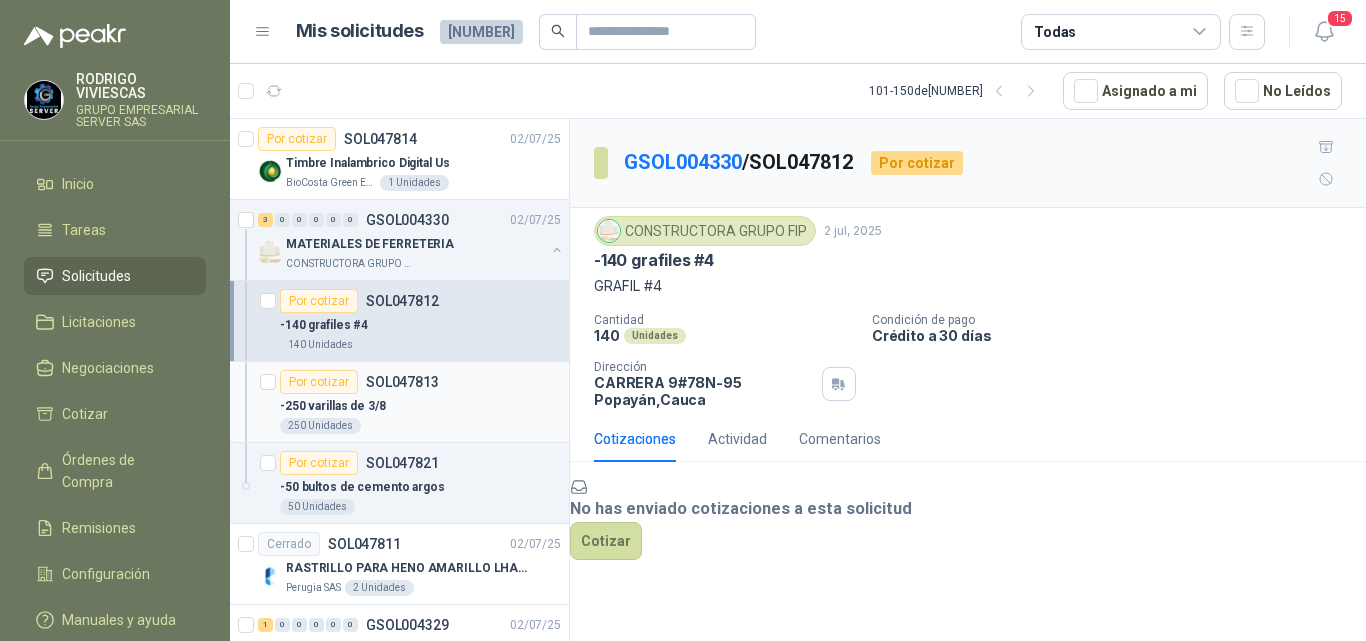 click on "Por cotizar" at bounding box center [319, 382] 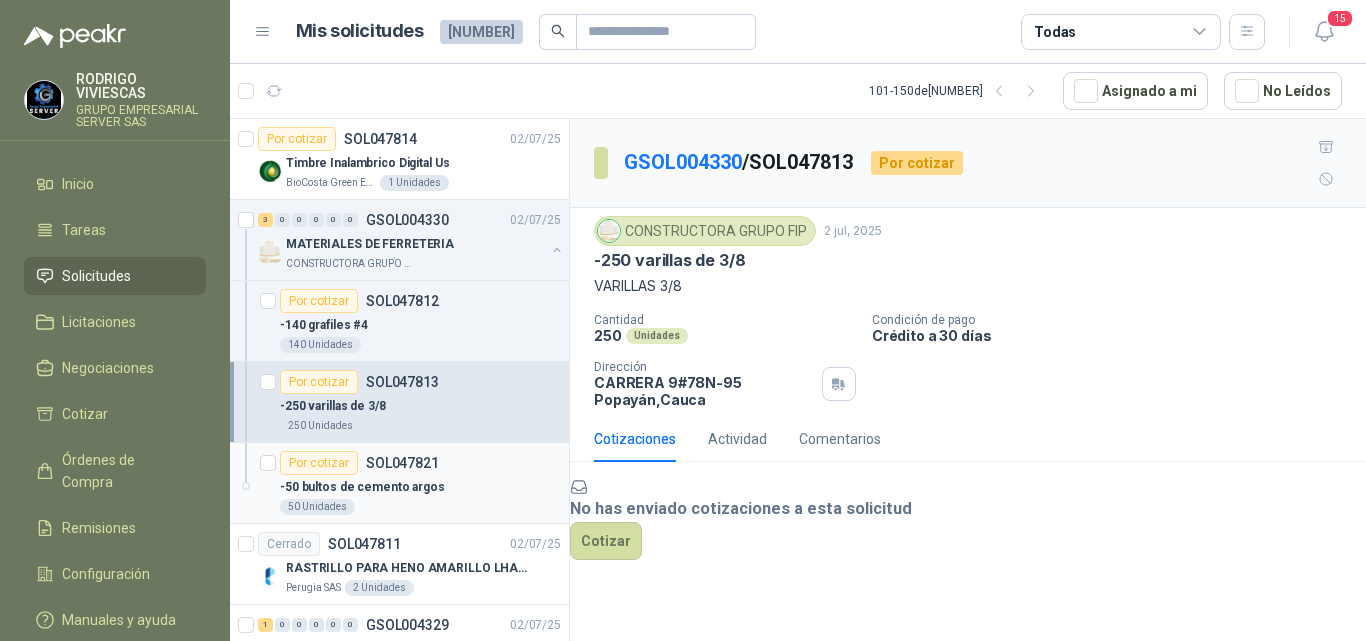 click on "Por cotizar" at bounding box center [319, 463] 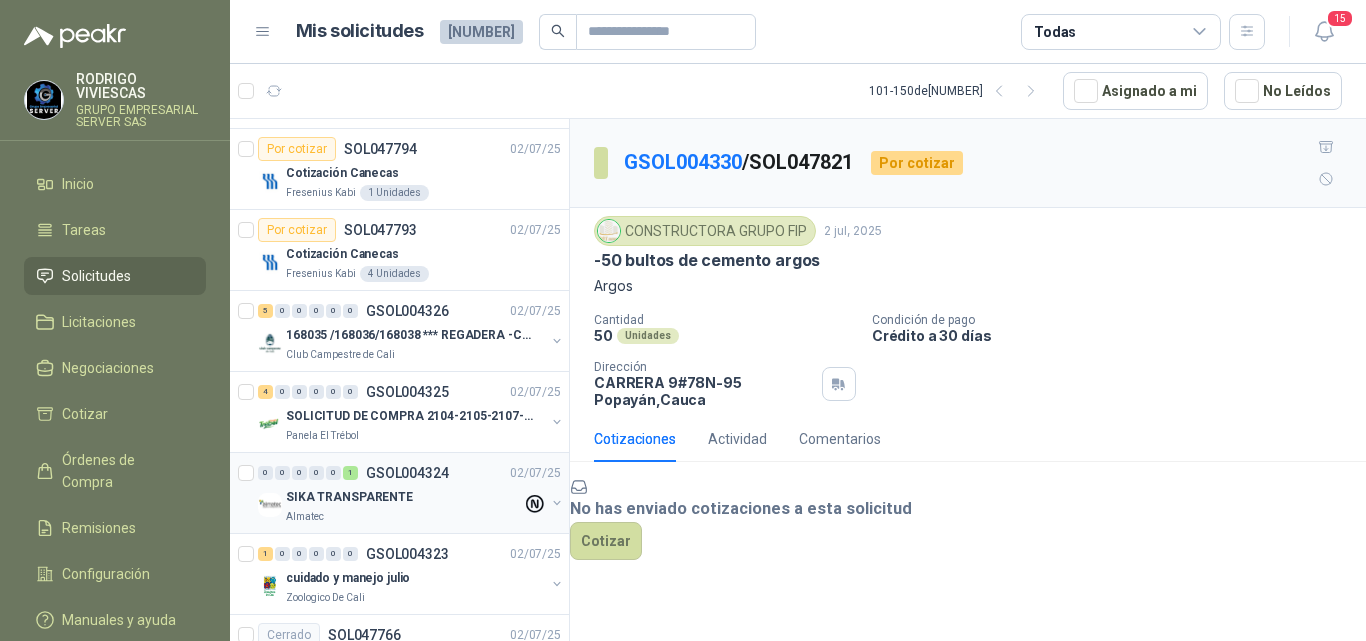 scroll, scrollTop: 900, scrollLeft: 0, axis: vertical 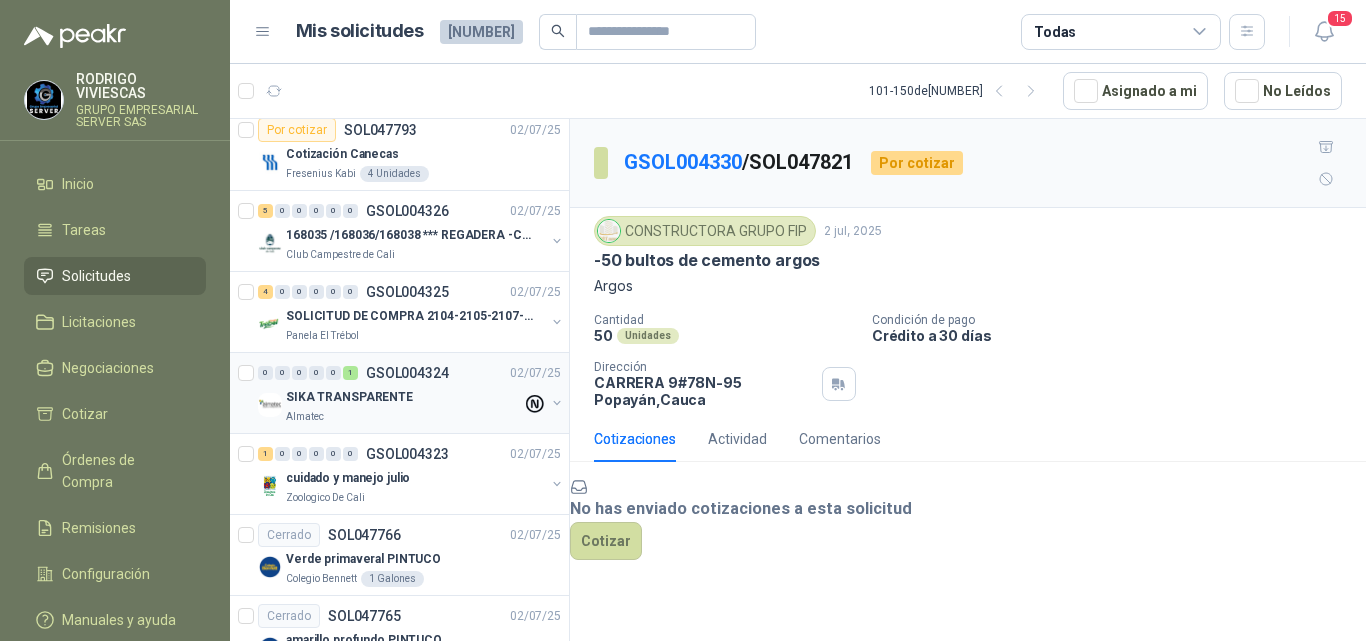 click on "SIKA TRANSPARENTE" at bounding box center (349, 397) 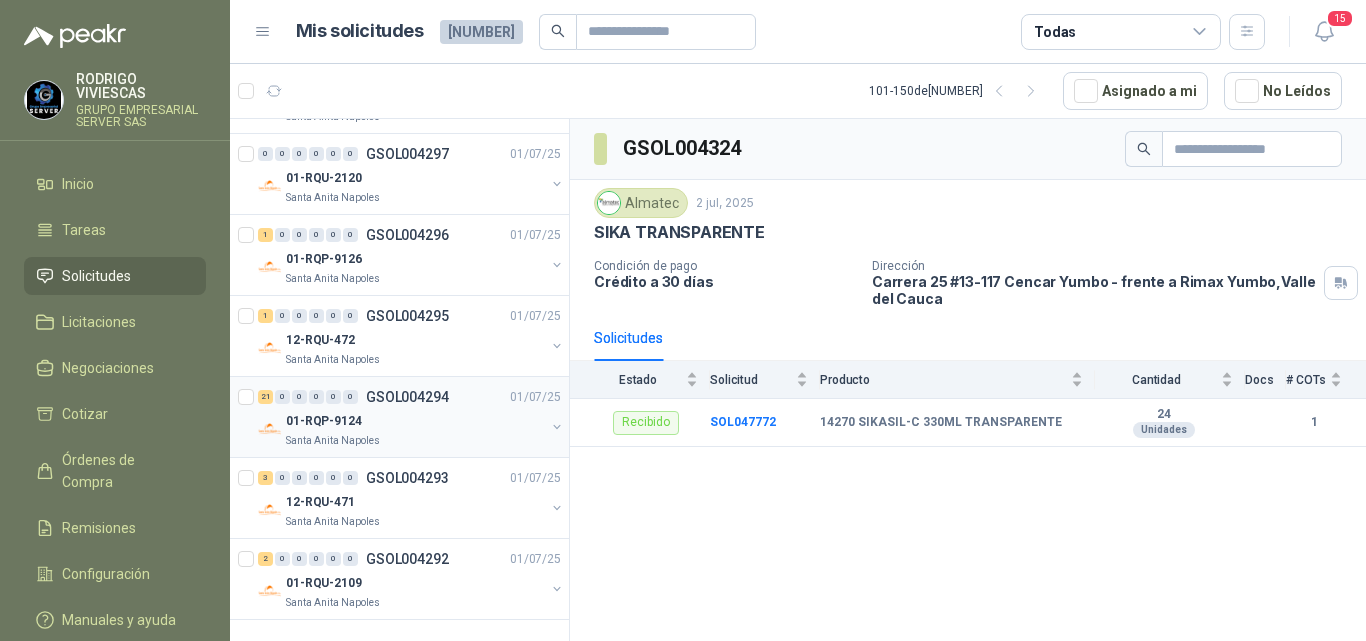 scroll, scrollTop: 3808, scrollLeft: 0, axis: vertical 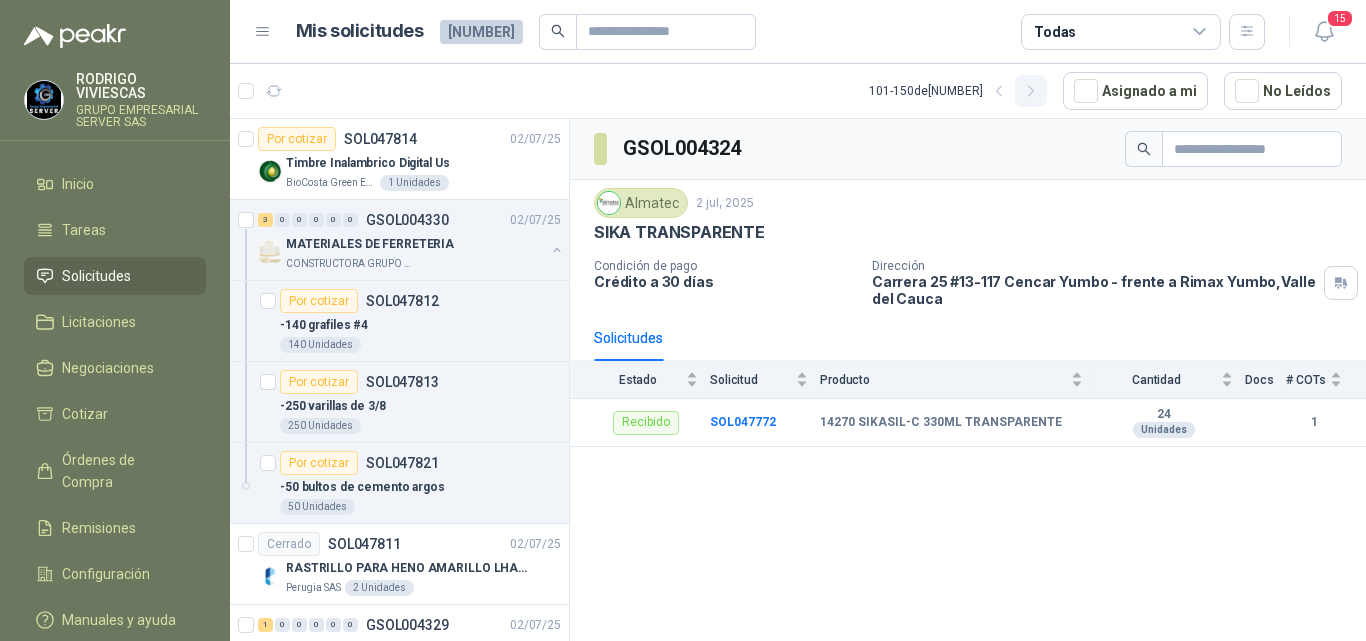 click at bounding box center [999, 91] 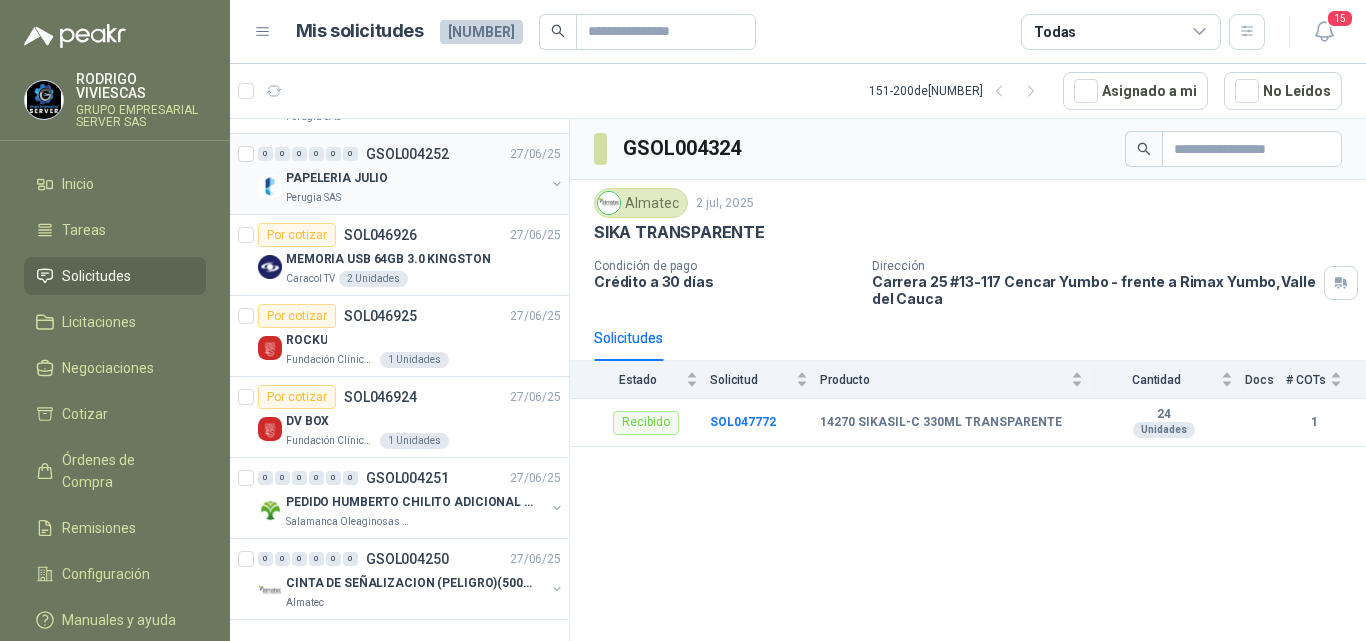 scroll, scrollTop: 3565, scrollLeft: 0, axis: vertical 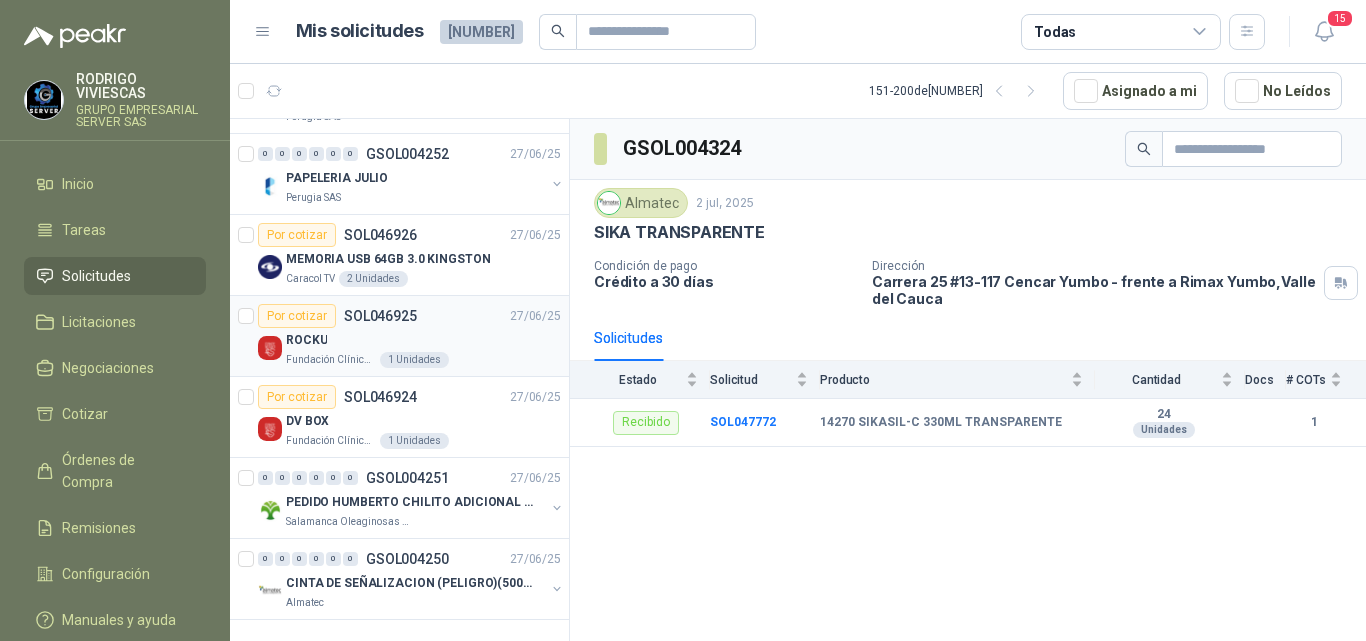 click on "Por cotizar" at bounding box center (297, 316) 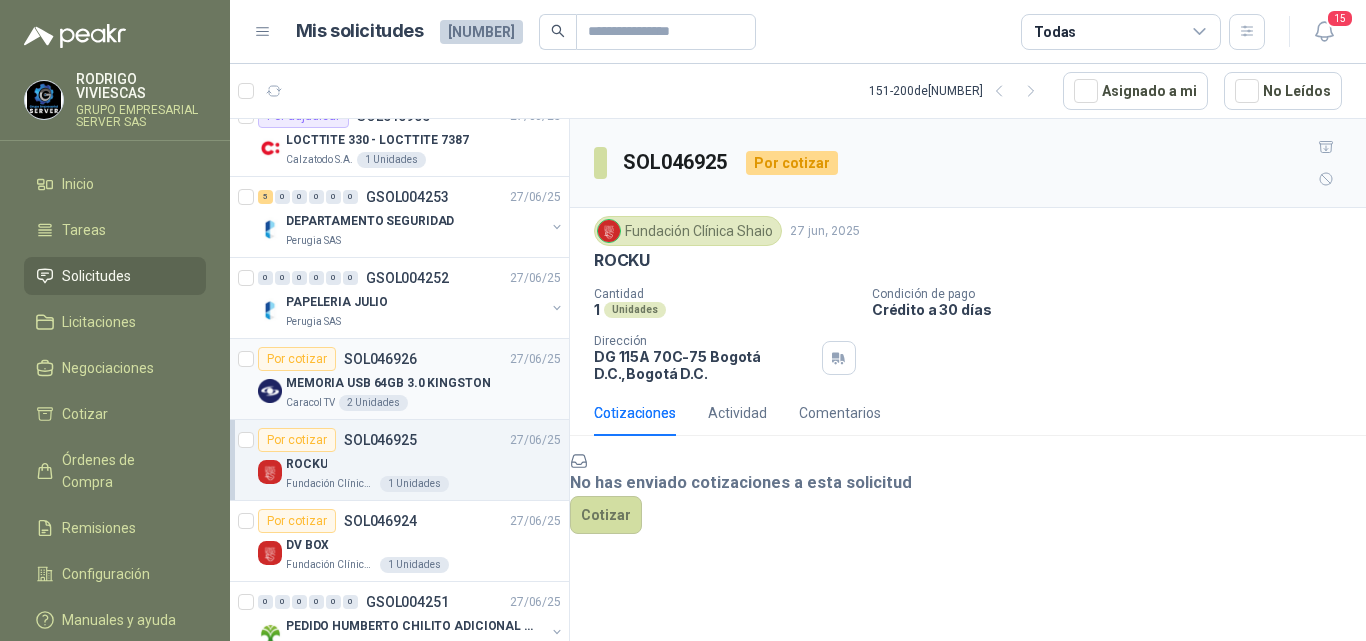 scroll, scrollTop: 3365, scrollLeft: 0, axis: vertical 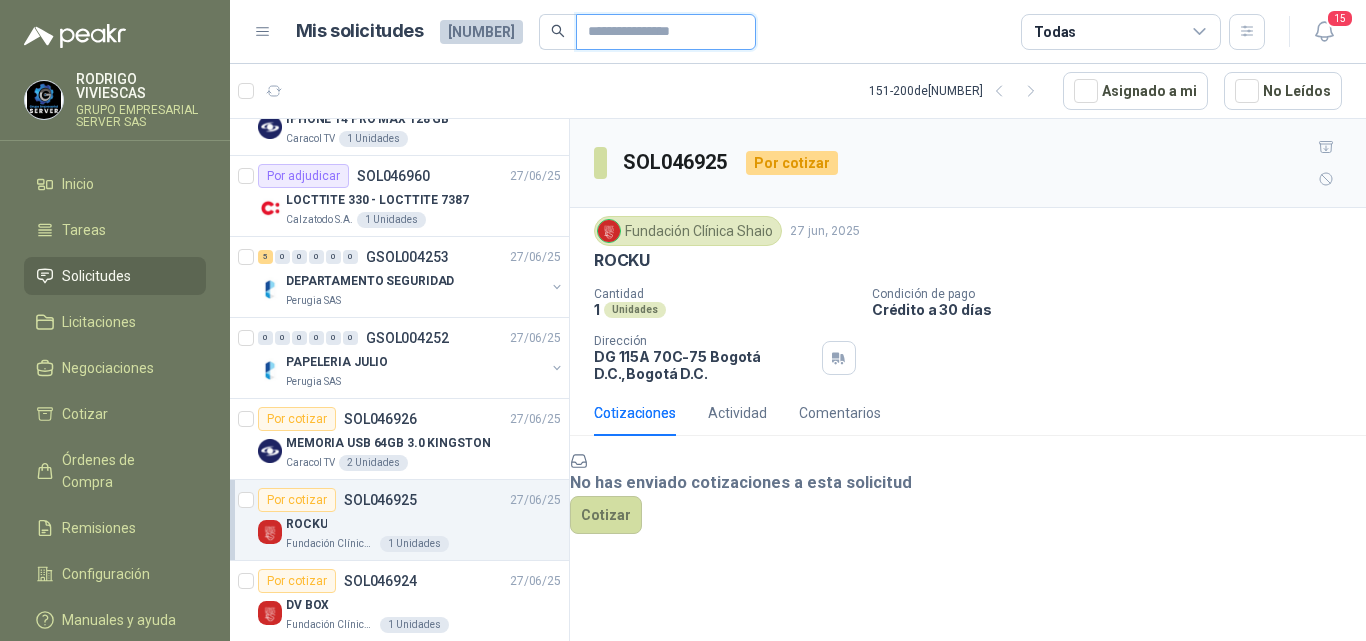 drag, startPoint x: 622, startPoint y: 28, endPoint x: 645, endPoint y: 34, distance: 23.769728 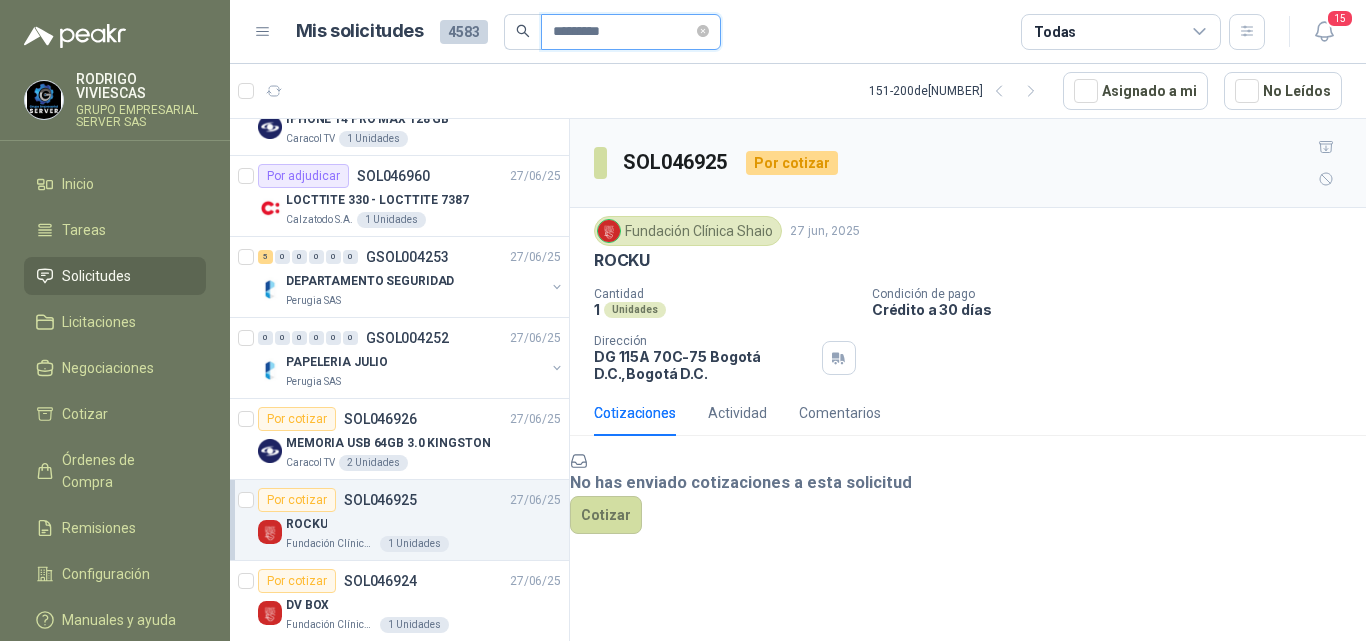 scroll, scrollTop: 0, scrollLeft: 0, axis: both 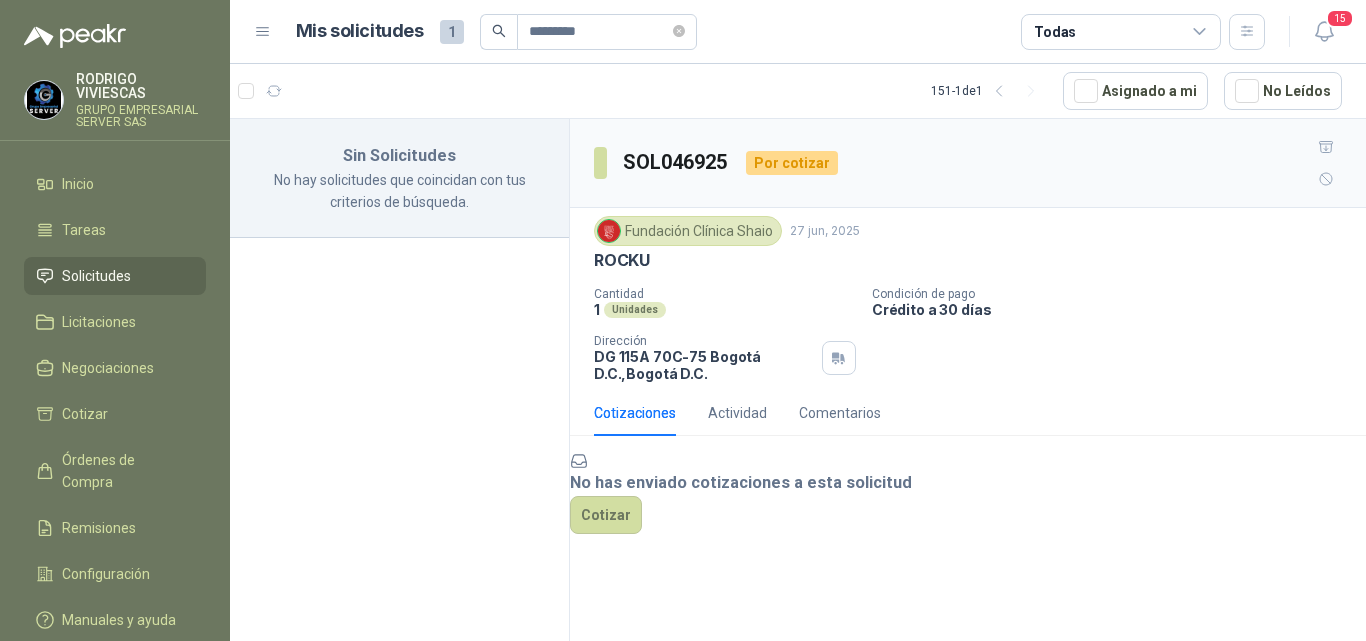 click at bounding box center [498, 32] 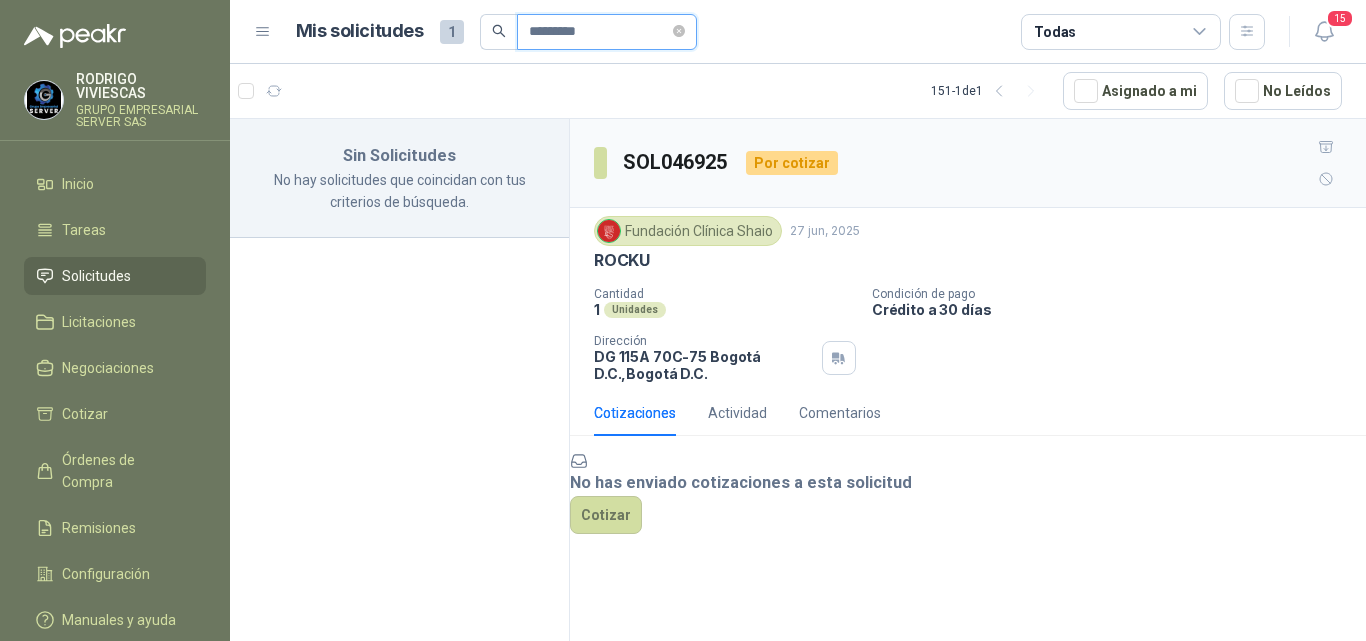 drag, startPoint x: 610, startPoint y: 32, endPoint x: 645, endPoint y: 52, distance: 40.311287 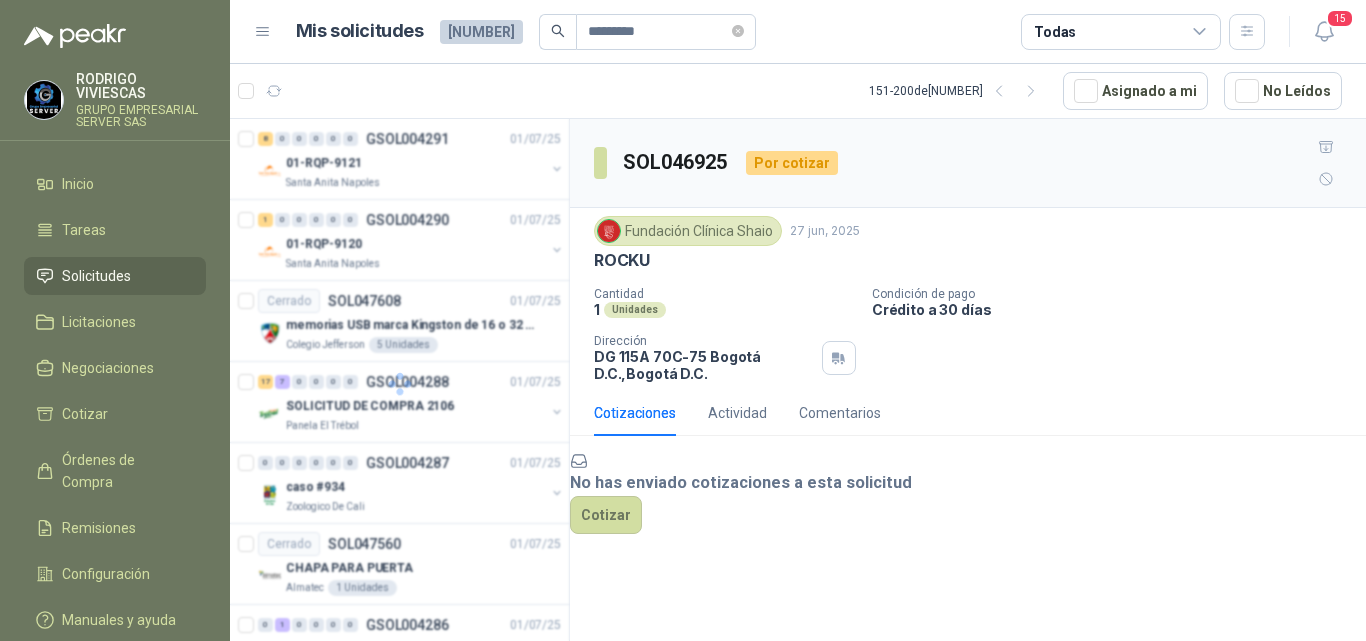 click at bounding box center (557, 31) 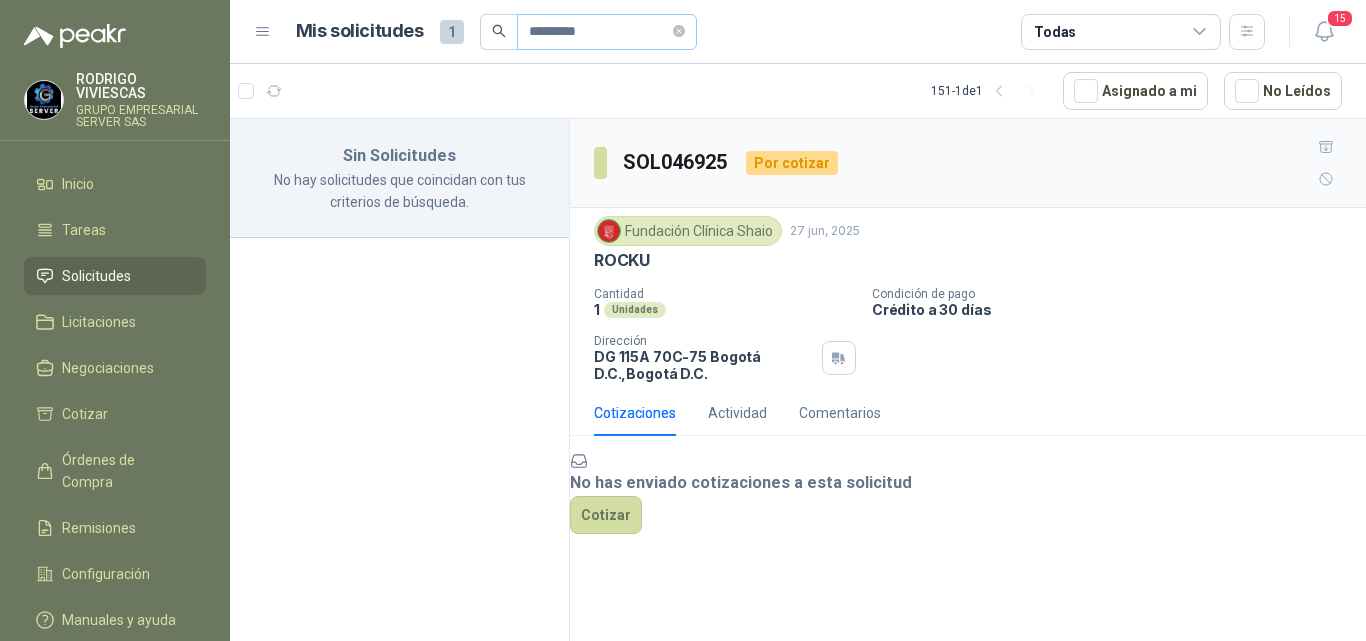 click at bounding box center [679, 31] 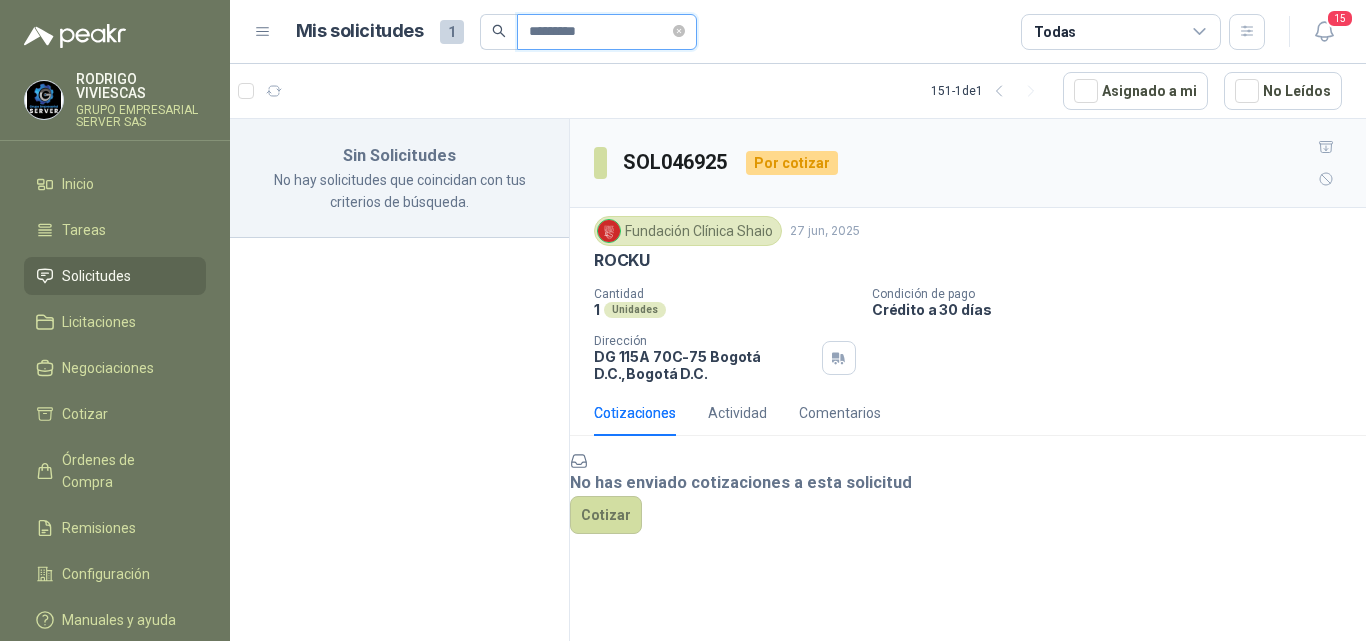type on "*********" 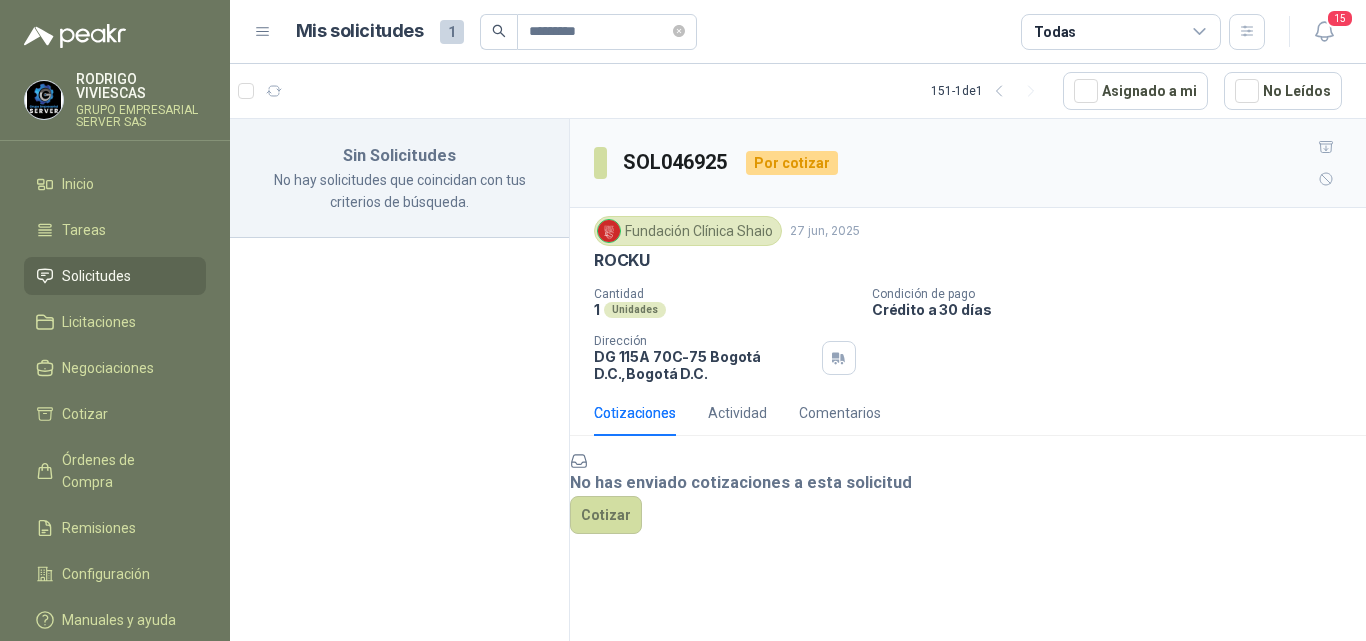 click at bounding box center [498, 32] 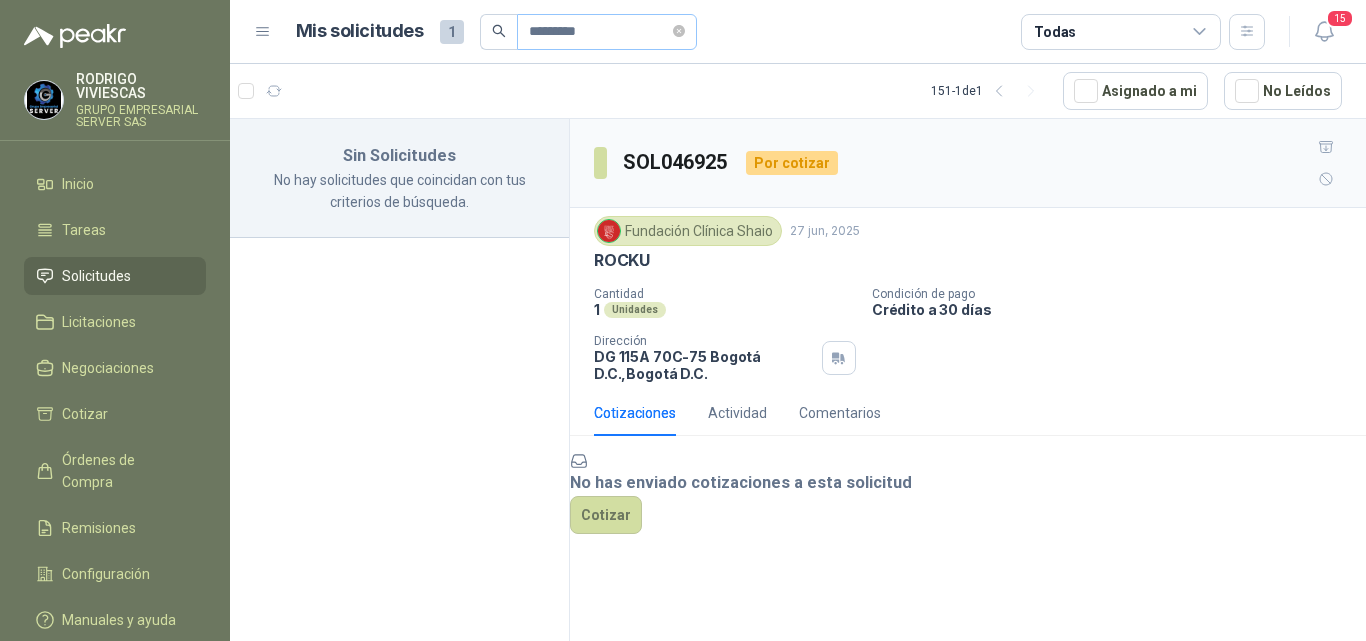 click on "*********" at bounding box center [607, 32] 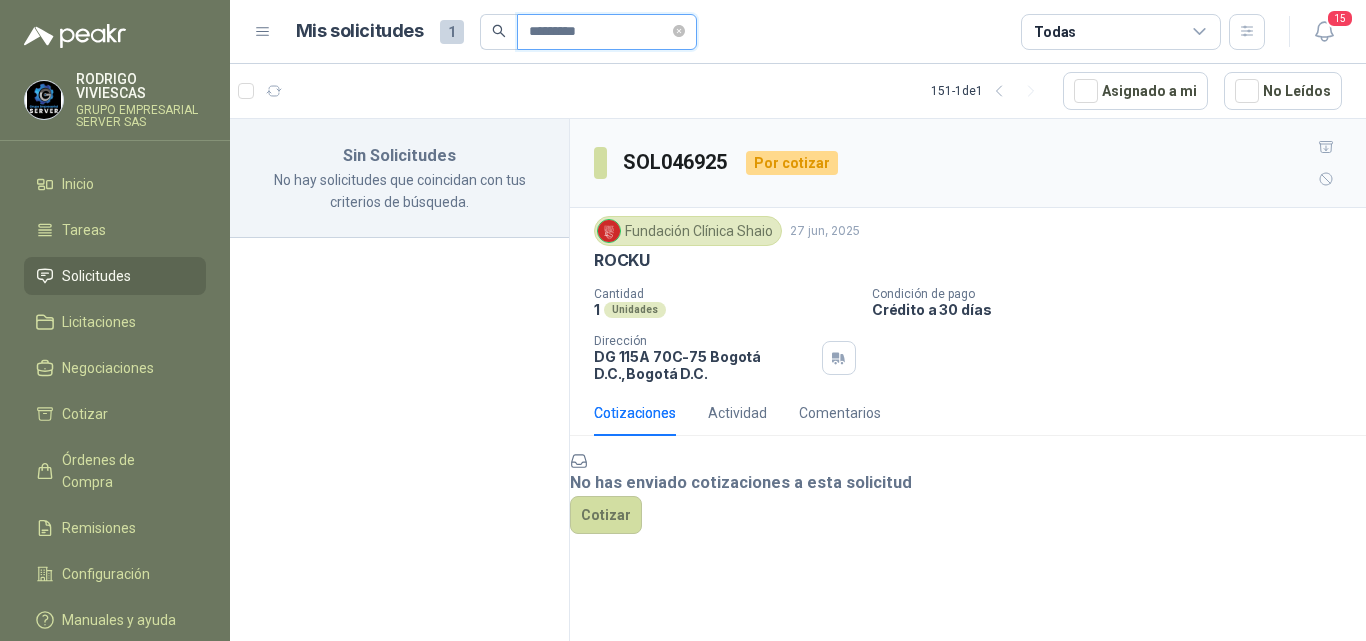 drag, startPoint x: 696, startPoint y: 22, endPoint x: 697, endPoint y: 33, distance: 11.045361 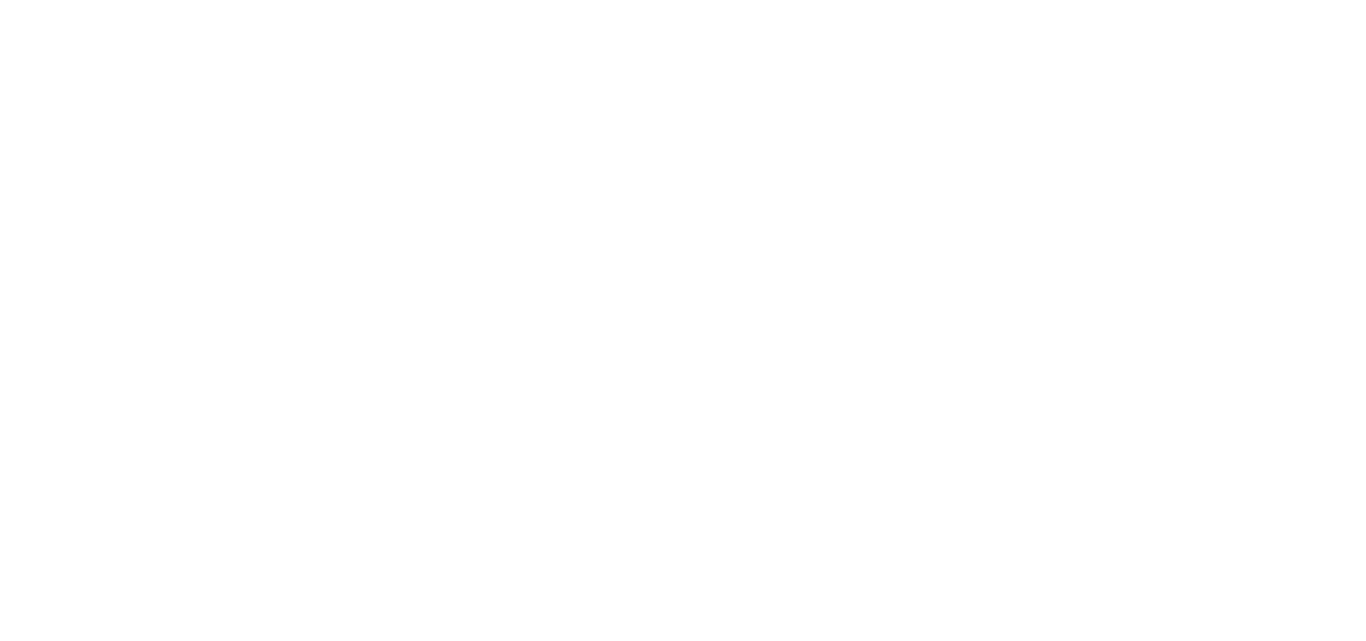 scroll, scrollTop: 0, scrollLeft: 0, axis: both 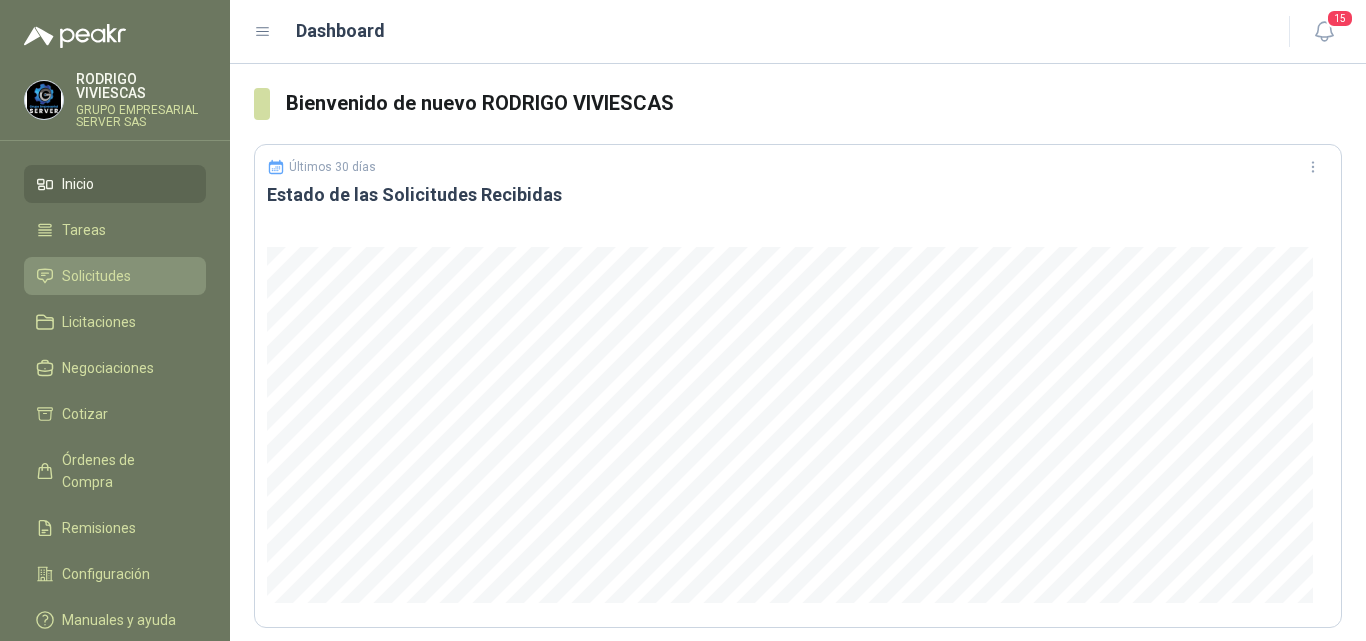 click on "Solicitudes" at bounding box center (96, 276) 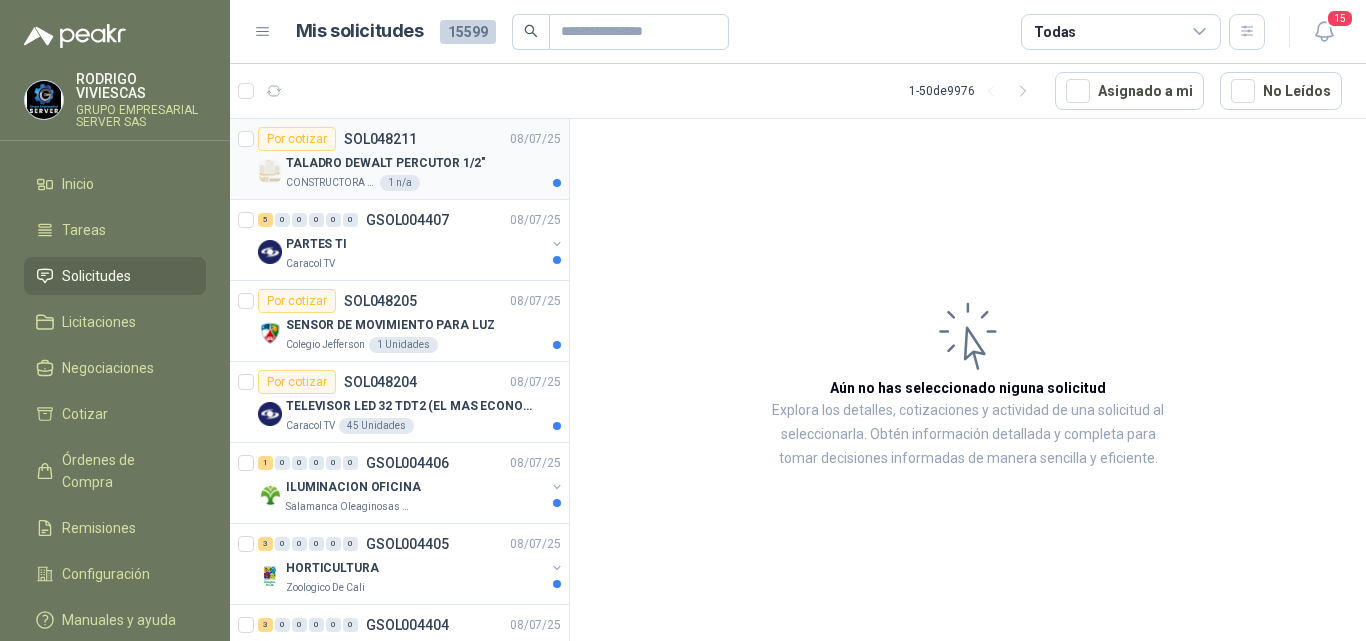 click on "TALADRO DEWALT PERCUTOR 1/2"" at bounding box center (386, 163) 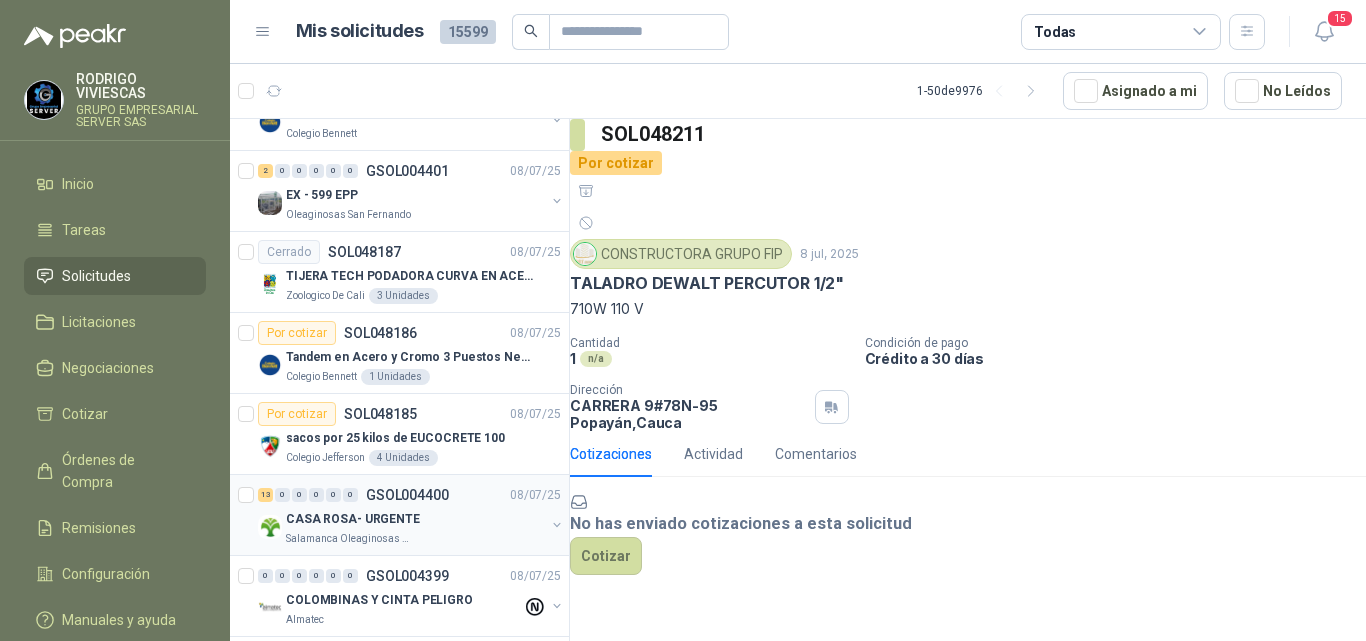 scroll, scrollTop: 700, scrollLeft: 0, axis: vertical 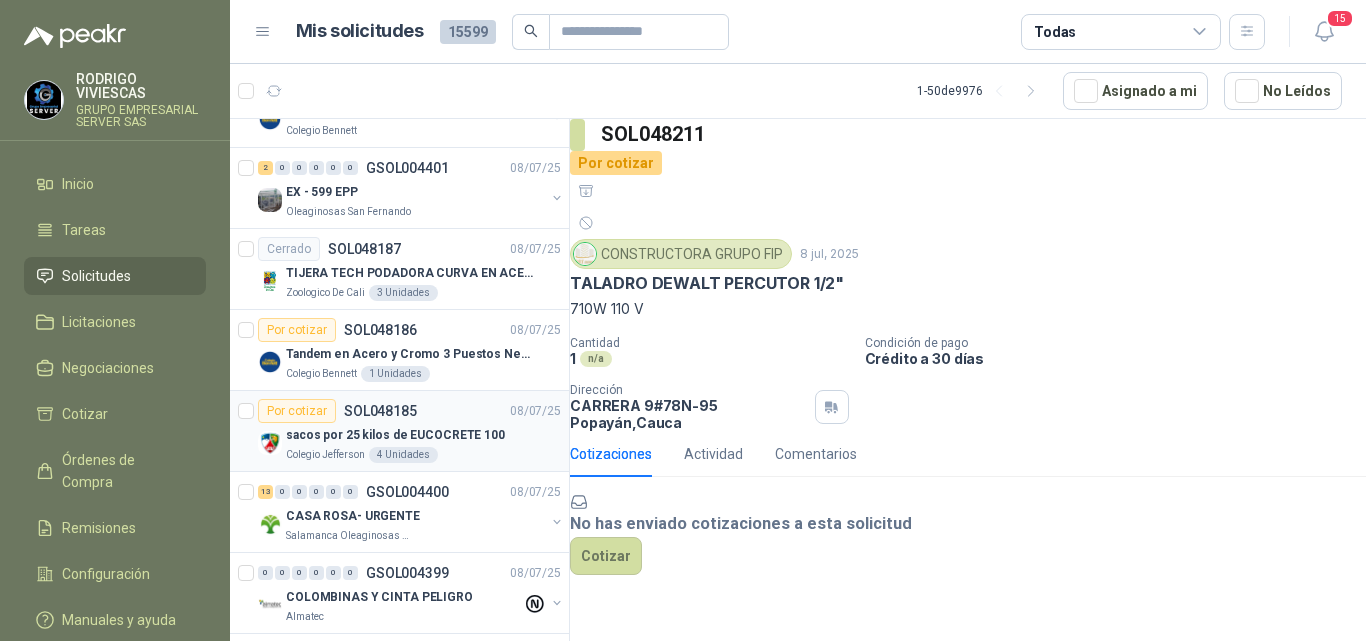 click on "sacos por 25 kilos de EUCOCRETE 100" at bounding box center [395, 435] 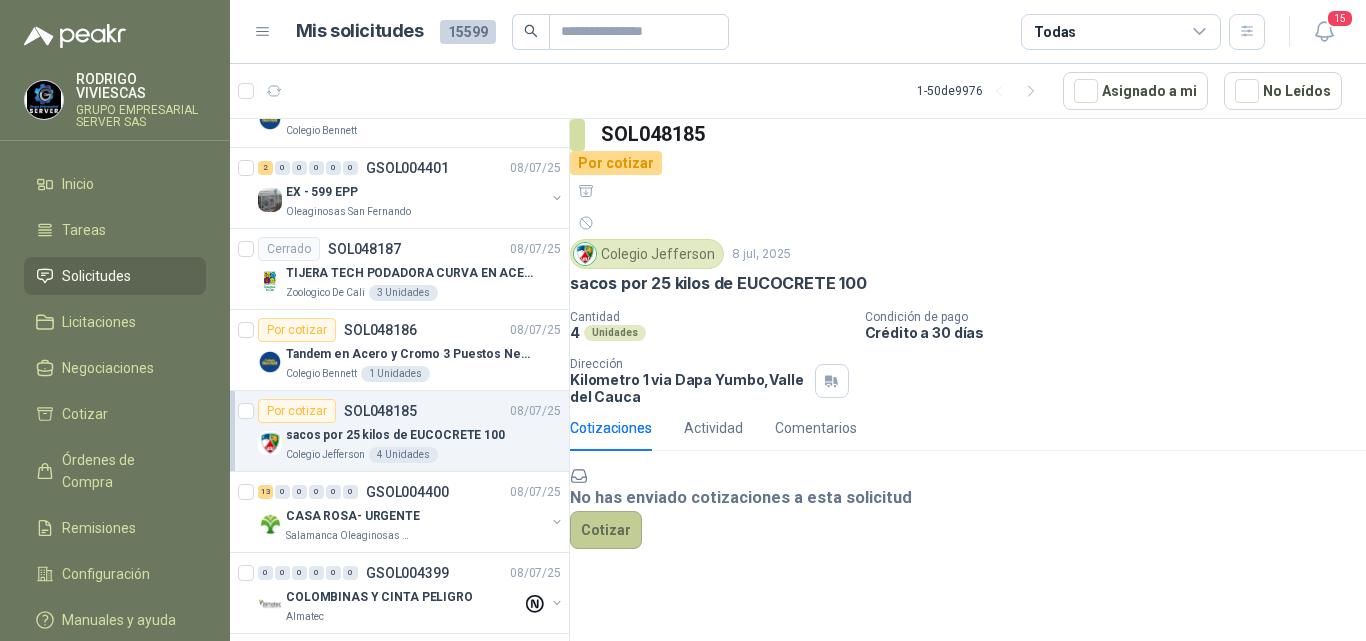 click on "Cotizar" at bounding box center (606, 530) 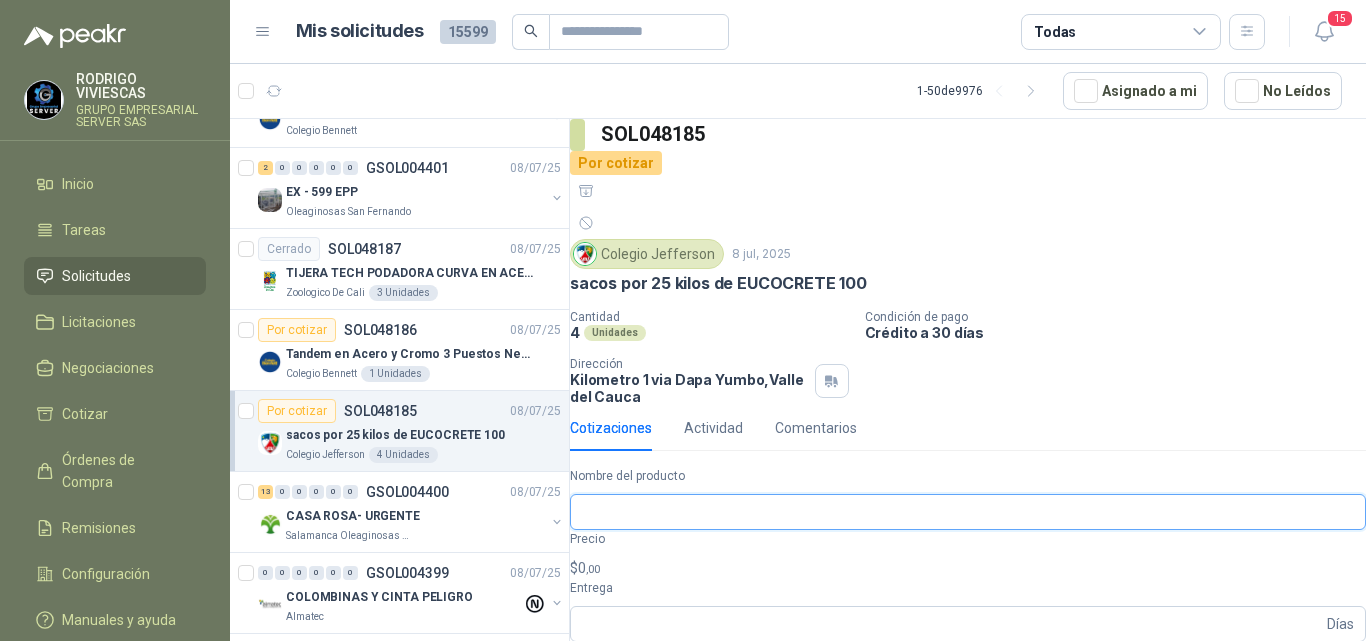 click on "Nombre del producto" at bounding box center [968, 512] 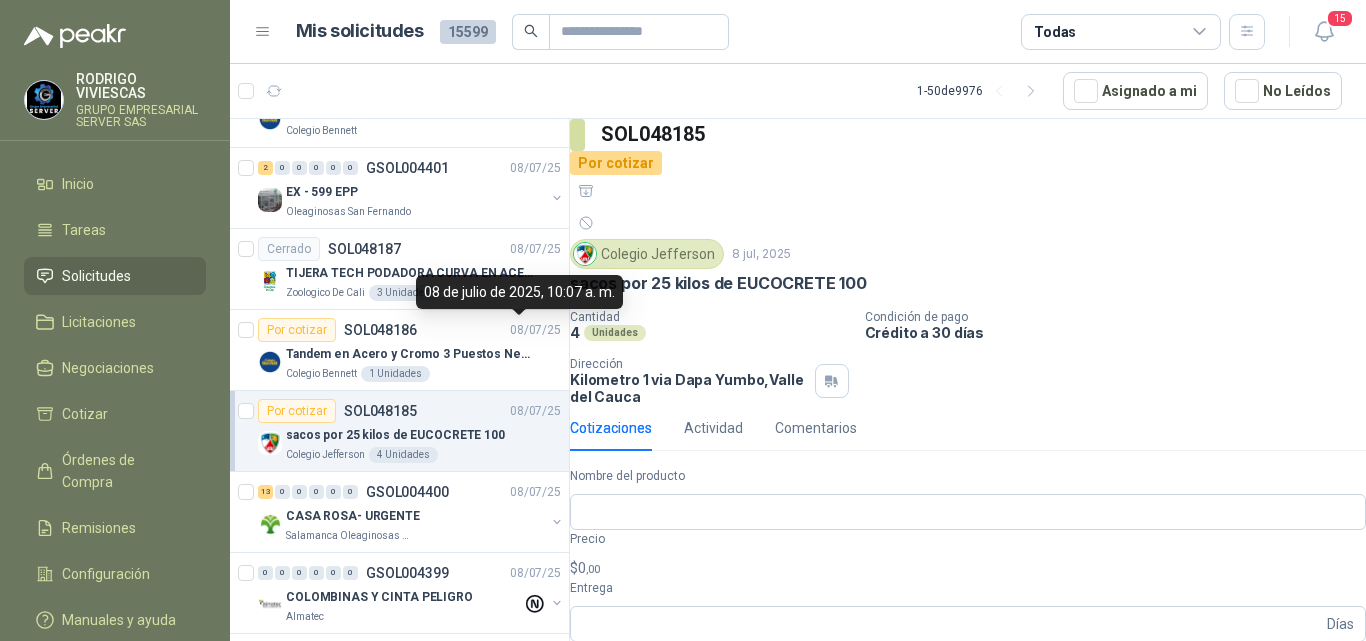 click on "sacos por 25 kilos de EUCOCRETE 100" at bounding box center (968, 283) 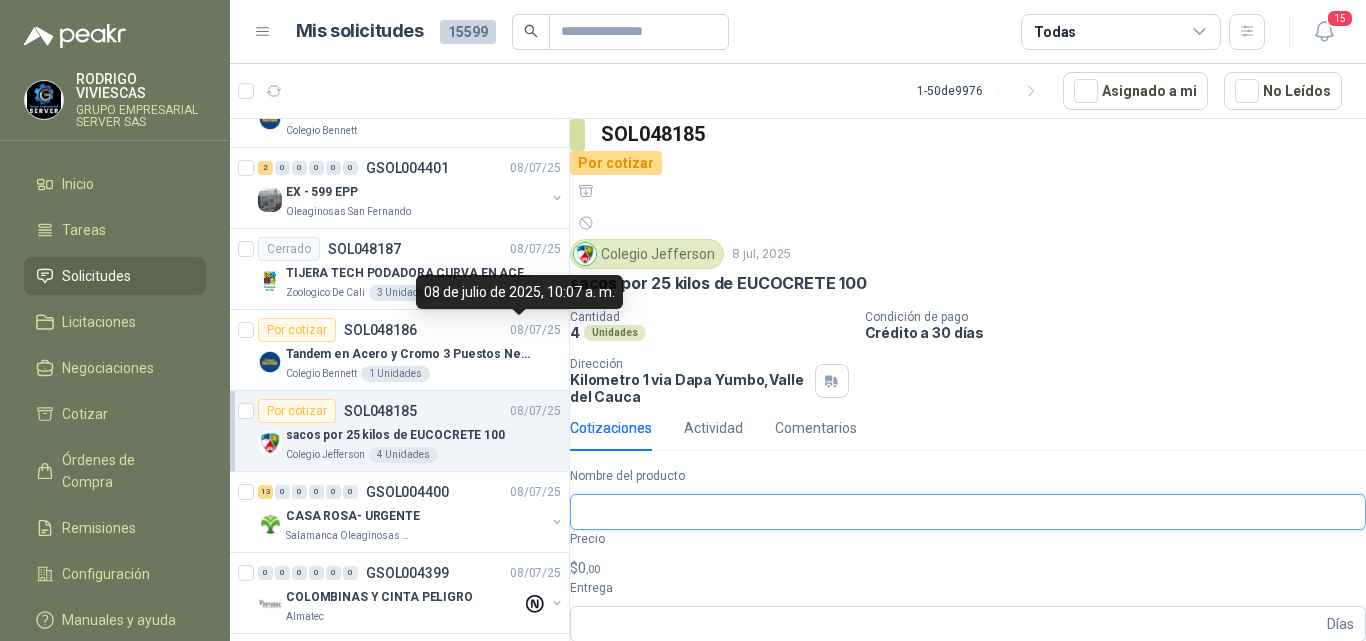 click on "Nombre del producto" at bounding box center (968, 512) 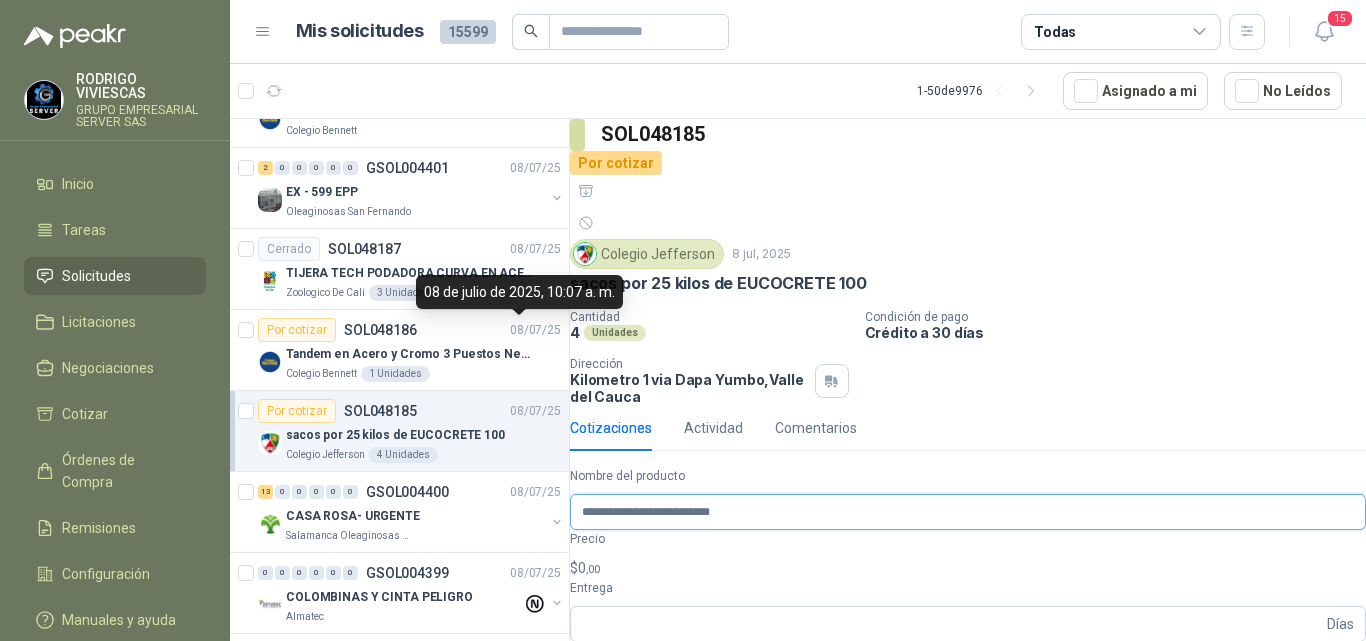 type on "**********" 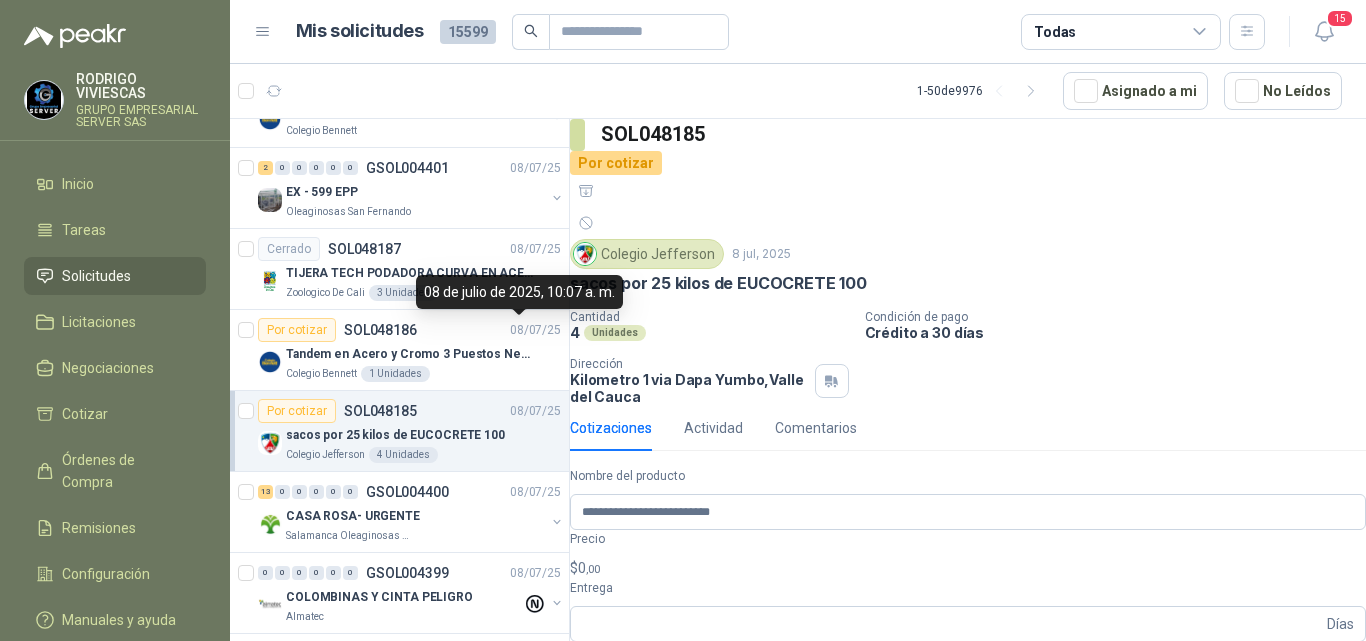click on "RODRIGO   VIVIESCAS GRUPO EMPRESARIAL SERVER SAS   Inicio   Tareas   Solicitudes   Licitaciones   Negociaciones   Cotizar   Órdenes de Compra   Remisiones   Configuración   Manuales y ayuda Mis solicitudes 15599 Todas 15 1 - 50  de  9976 Asignado a mi No Leídos Por cotizar SOL048211 08/07/25   TALADRO DEWALT PERCUTOR 1/2" CONSTRUCTORA GRUPO FIP 1   n/a 5   0   0   0   0   0   GSOL004407 08/07/25   PARTES TI Caracol TV   Por cotizar SOL048205 08/07/25   SENSOR DE MOVIMIENTO PARA LUZ Colegio Jefferson 1   Unidades Por cotizar SOL048204 08/07/25   TELEVISOR LED 32 TDT2 (EL MAS ECONOMICO QUE TENGAS) Caracol TV 45   Unidades 1   0   0   0   0   0   GSOL004406 08/07/25   ILUMINACION OFICINA Salamanca Oleaginosas SAS   3   0   0   0   0   0   GSOL004405 08/07/25   HORTICULTURA Zoologico De Cali    3   0   0   0   0   0   GSOL004404 08/07/25   LLANTAS CAMPERO YIMNY  Salamanca Oleaginosas SAS   2   0   0   0   0   0   GSOL004403 08/07/25   TELEVISORES  - SALAS VARIAS Caracol TV   0   0   0   3   0   0   GSOL004402" at bounding box center [683, 320] 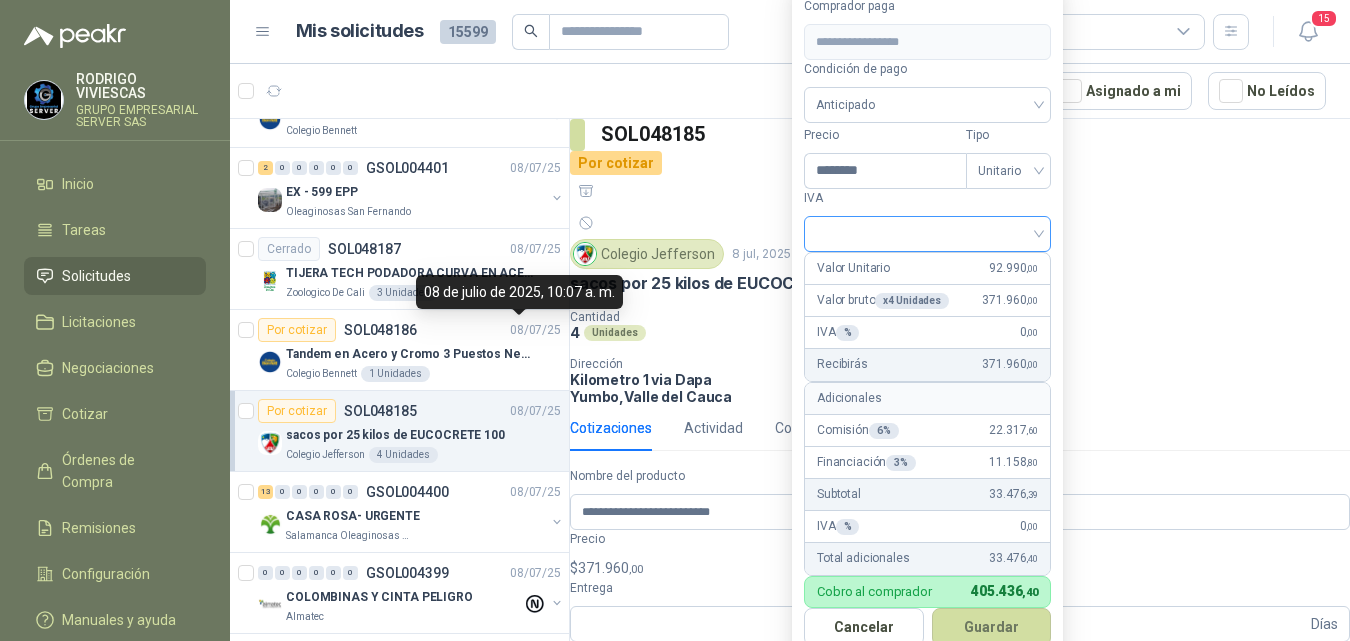 type on "********" 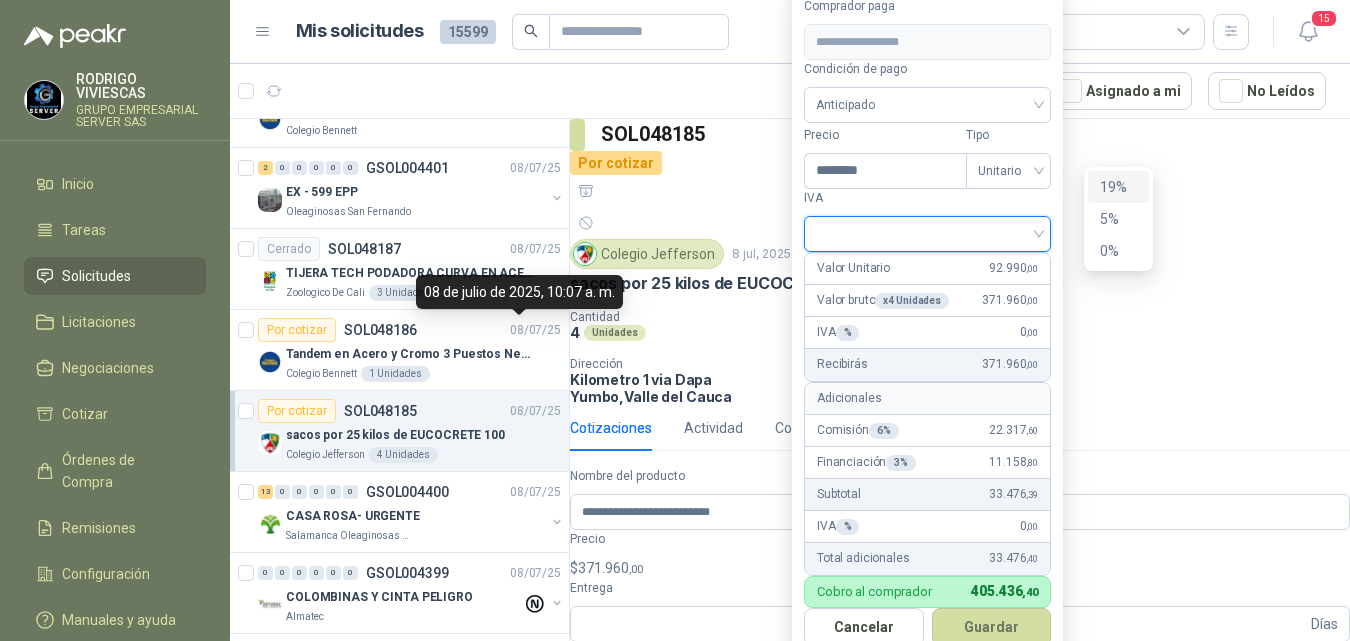 click on "19%" at bounding box center [1118, 187] 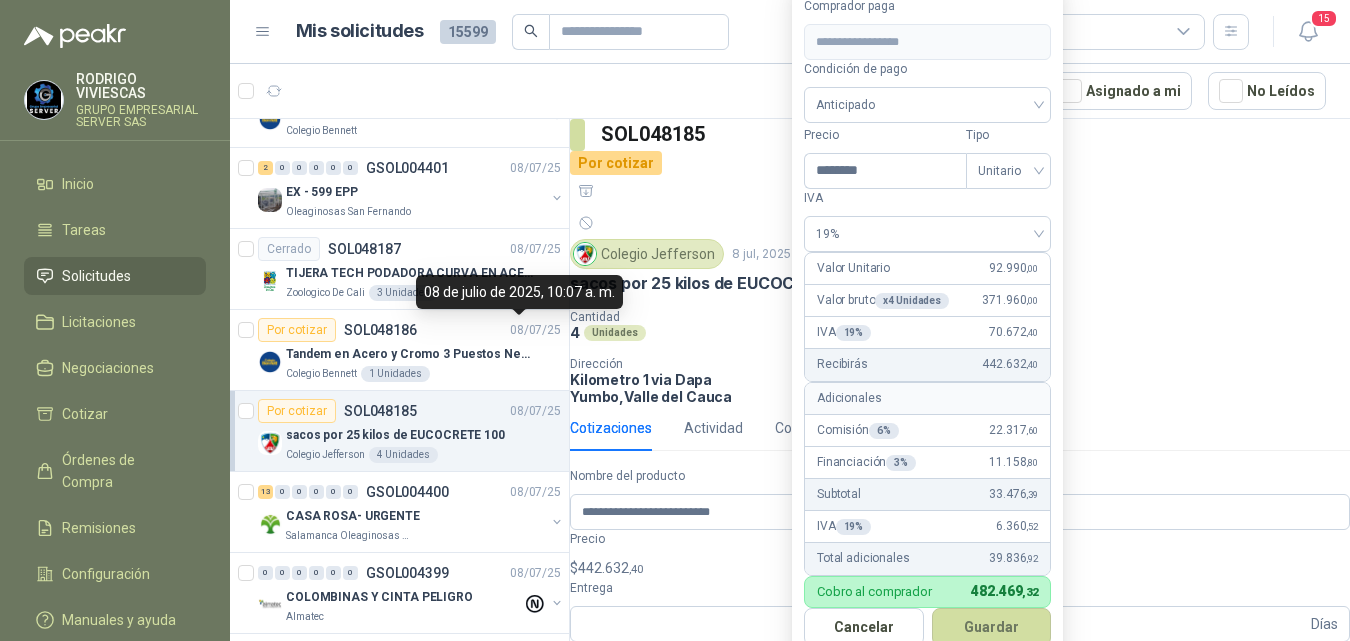 click on "482.469 ,32" at bounding box center [1004, 591] 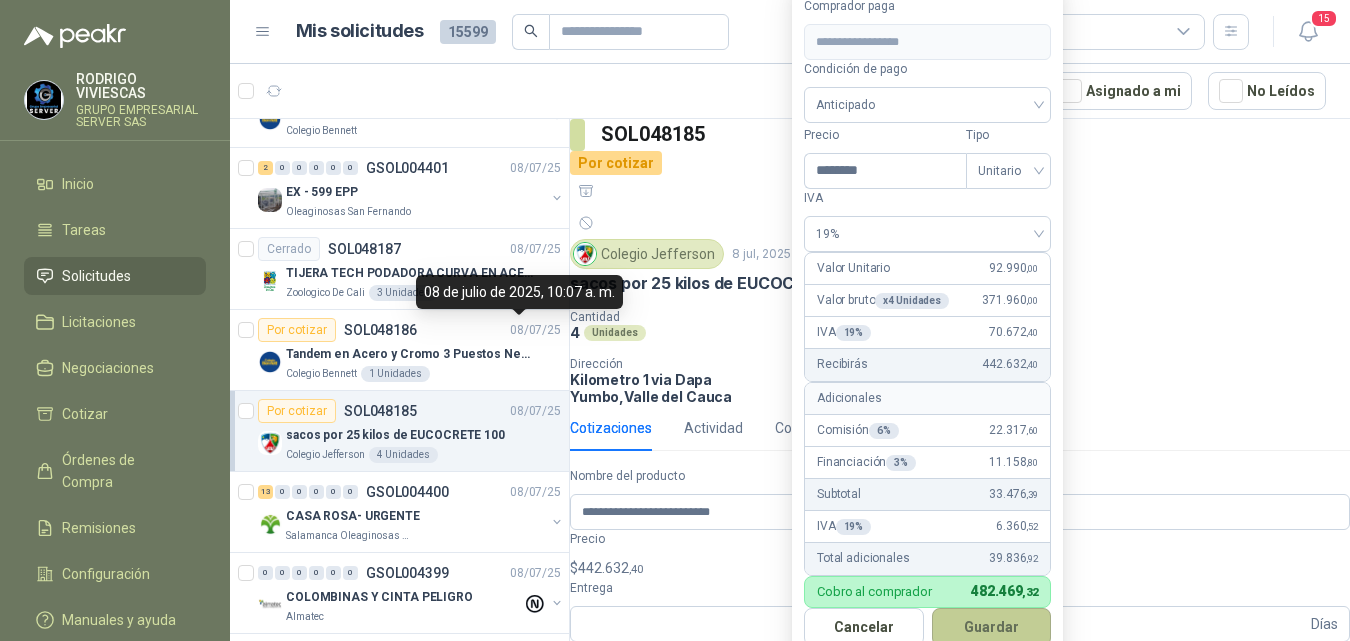 click on "Guardar" at bounding box center (992, 627) 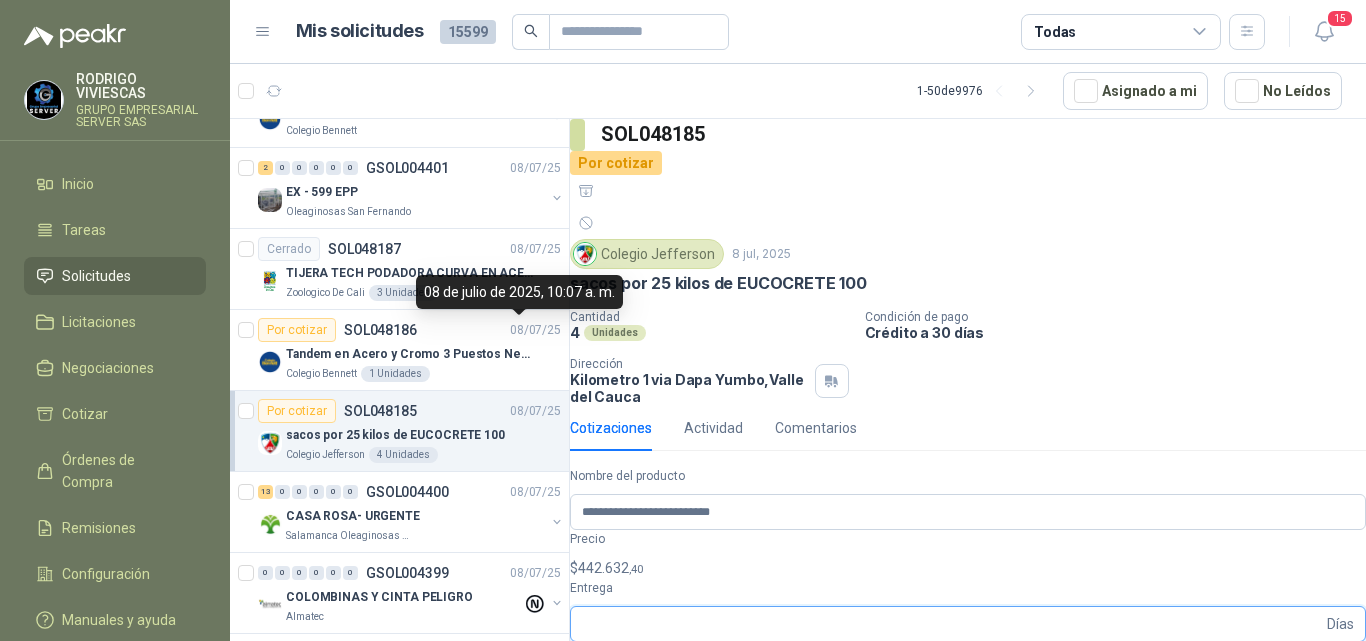click on "Entrega" at bounding box center (952, 624) 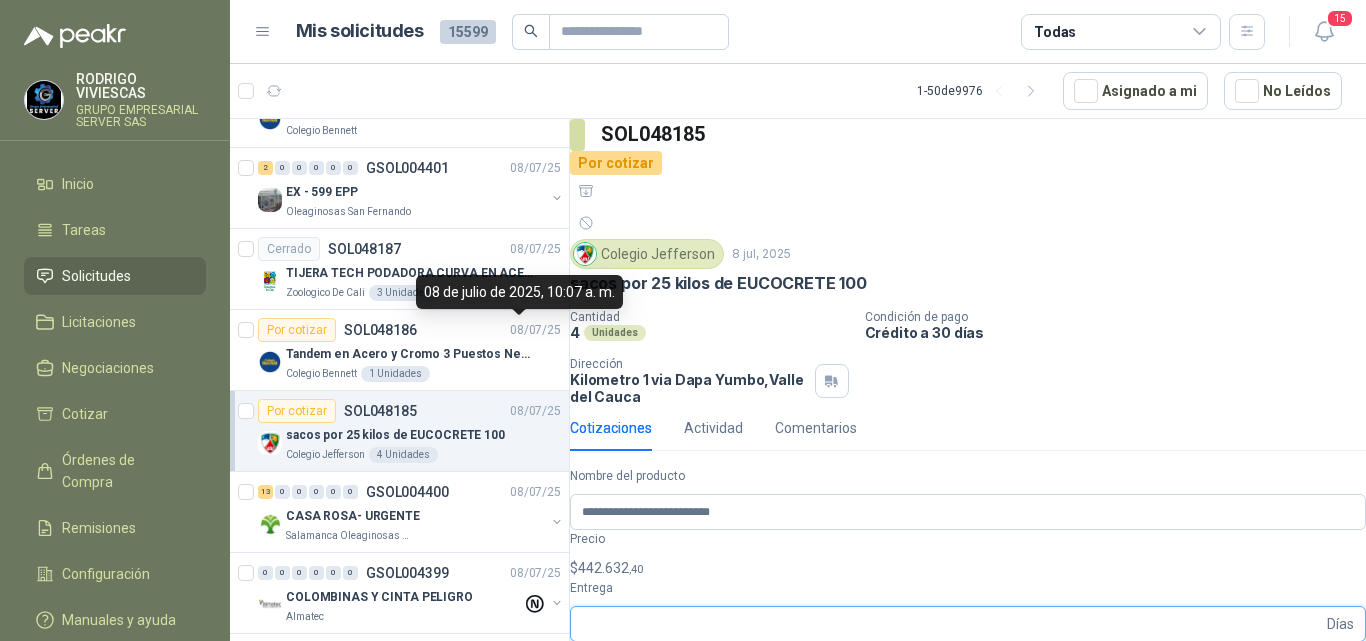 type on "*" 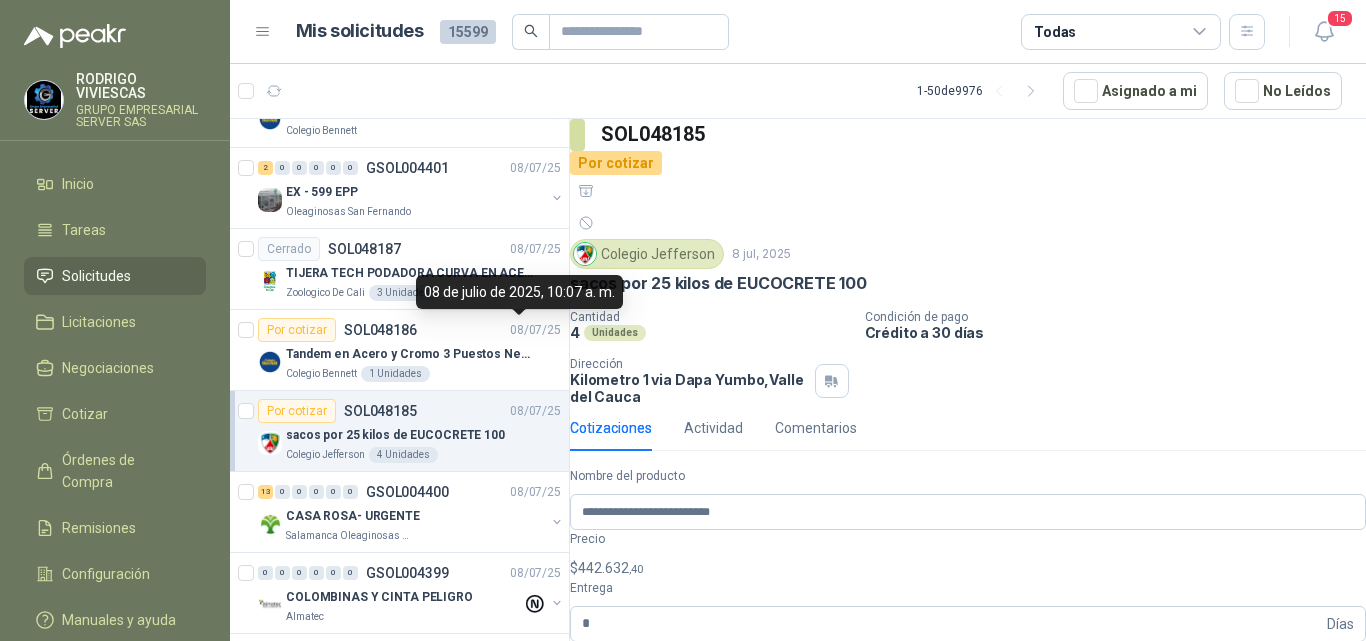 click on ",00" at bounding box center [596, 681] 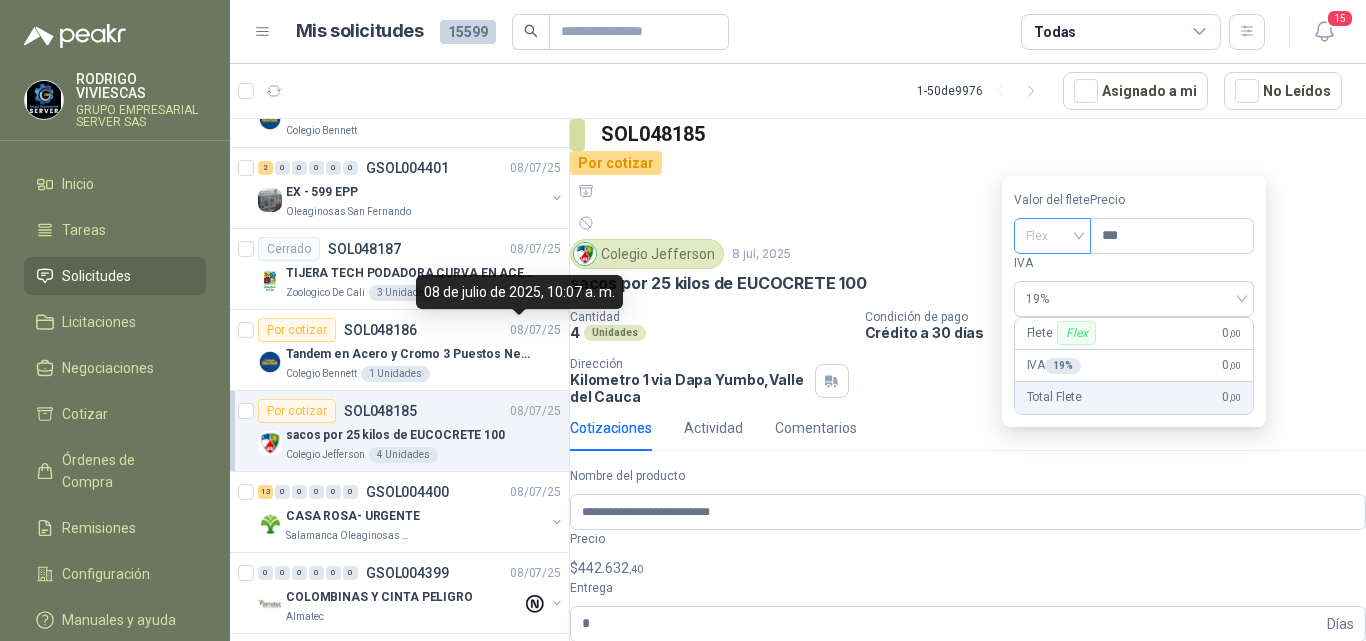 click on "Flex" at bounding box center [1052, 236] 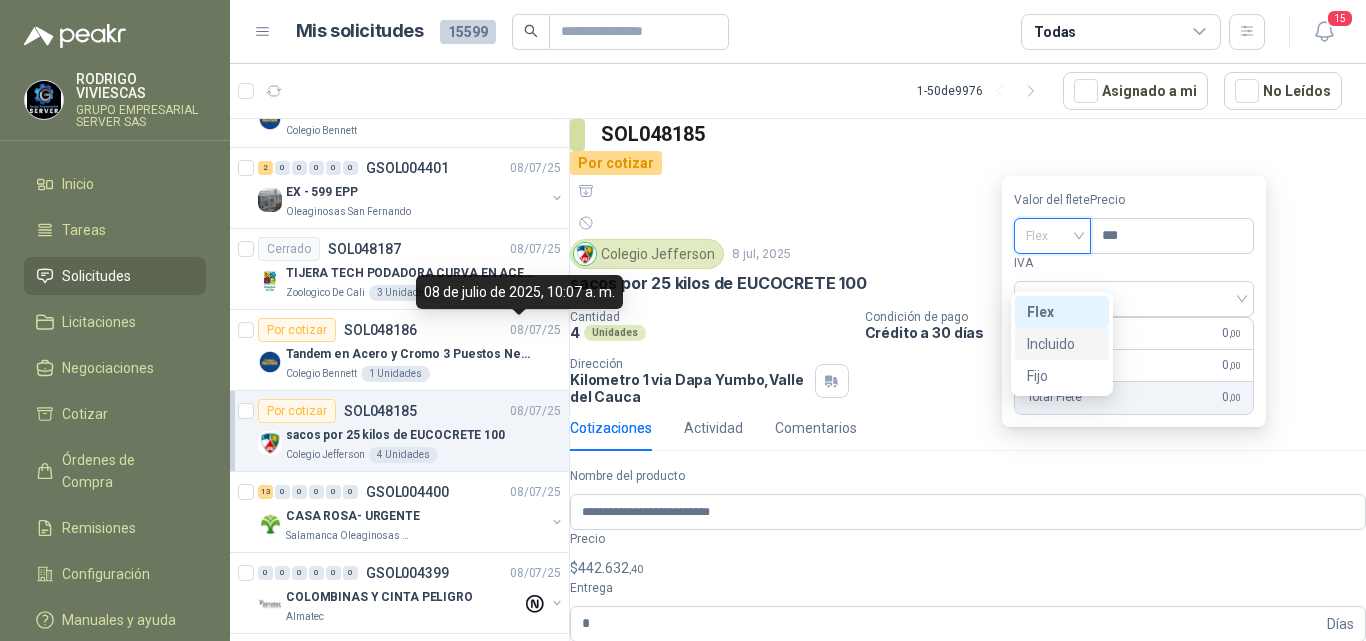 click on "Incluido" at bounding box center [0, 0] 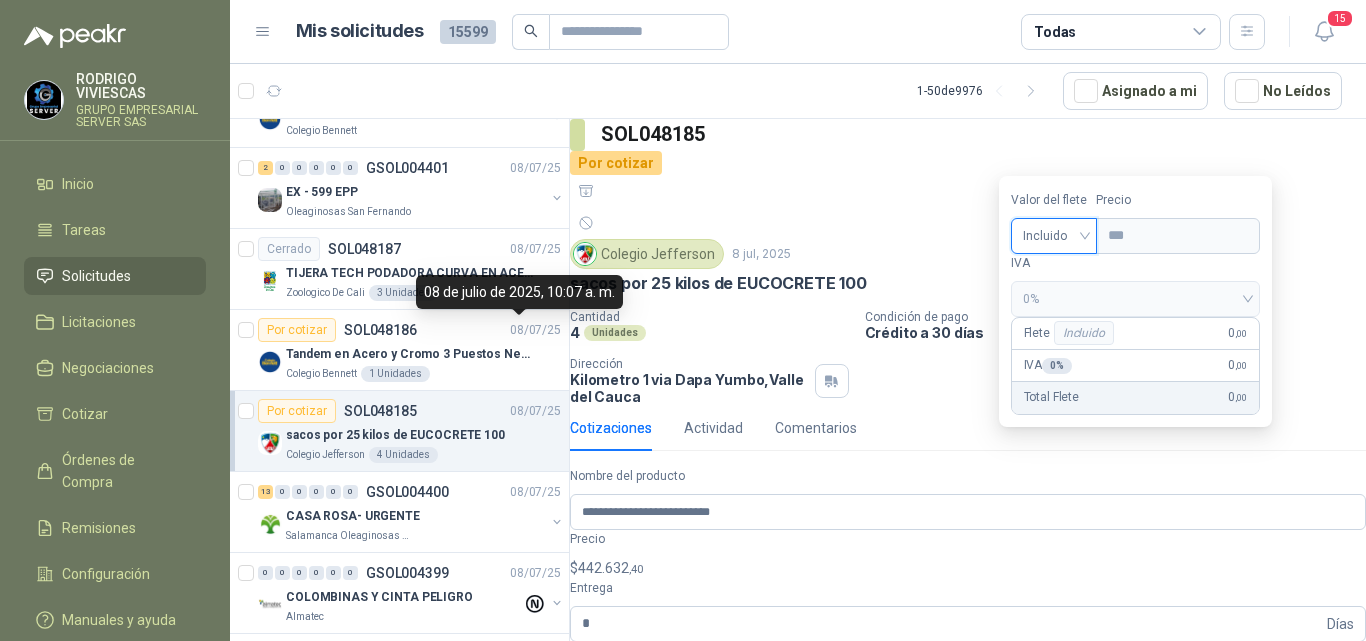 click on "Publicar Cotización" at bounding box center (647, 893) 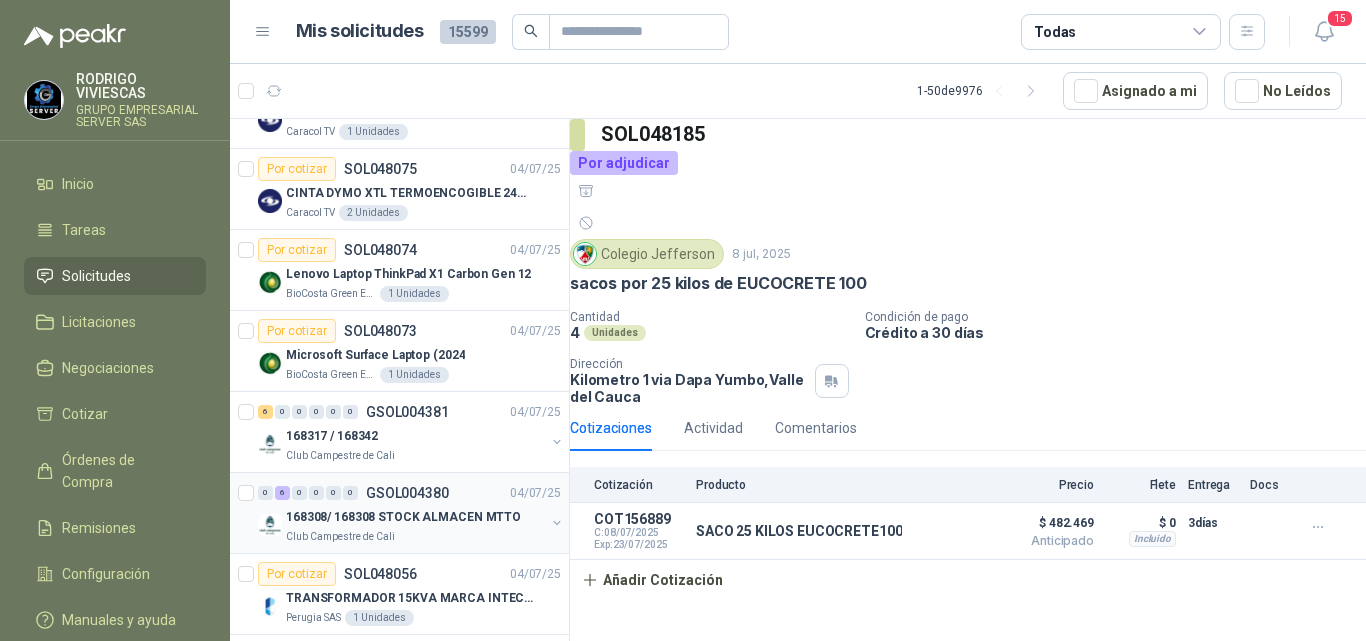 scroll, scrollTop: 3549, scrollLeft: 0, axis: vertical 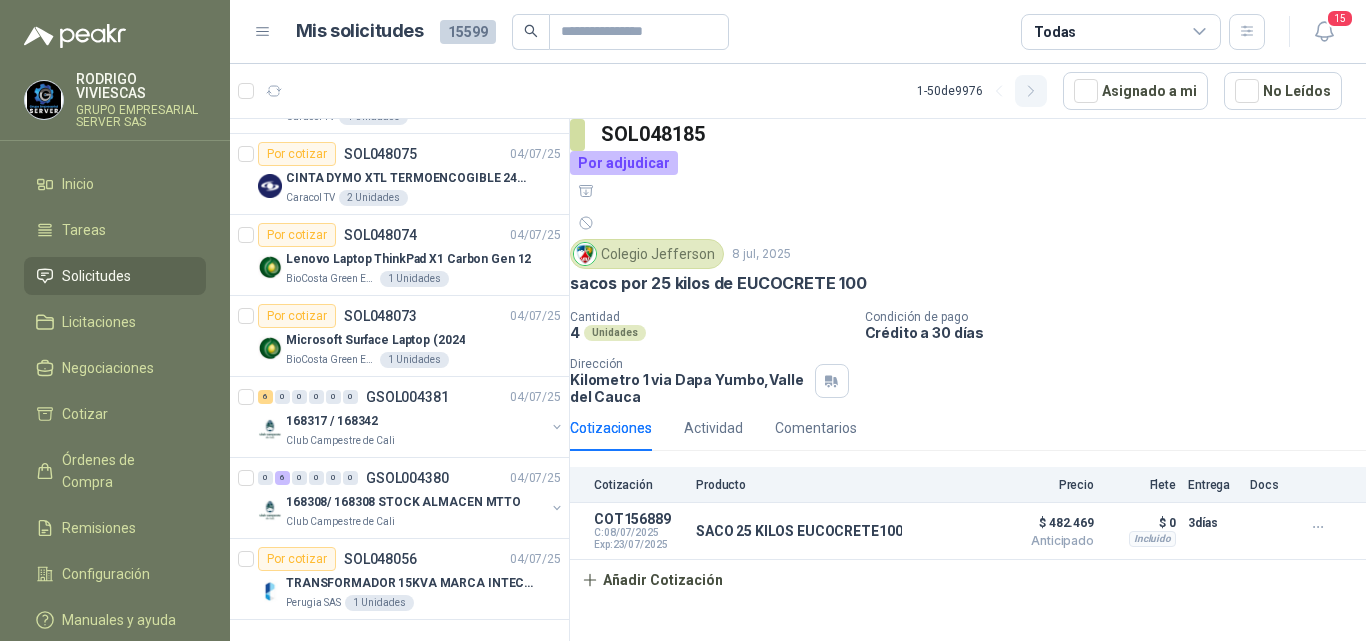click at bounding box center (999, 91) 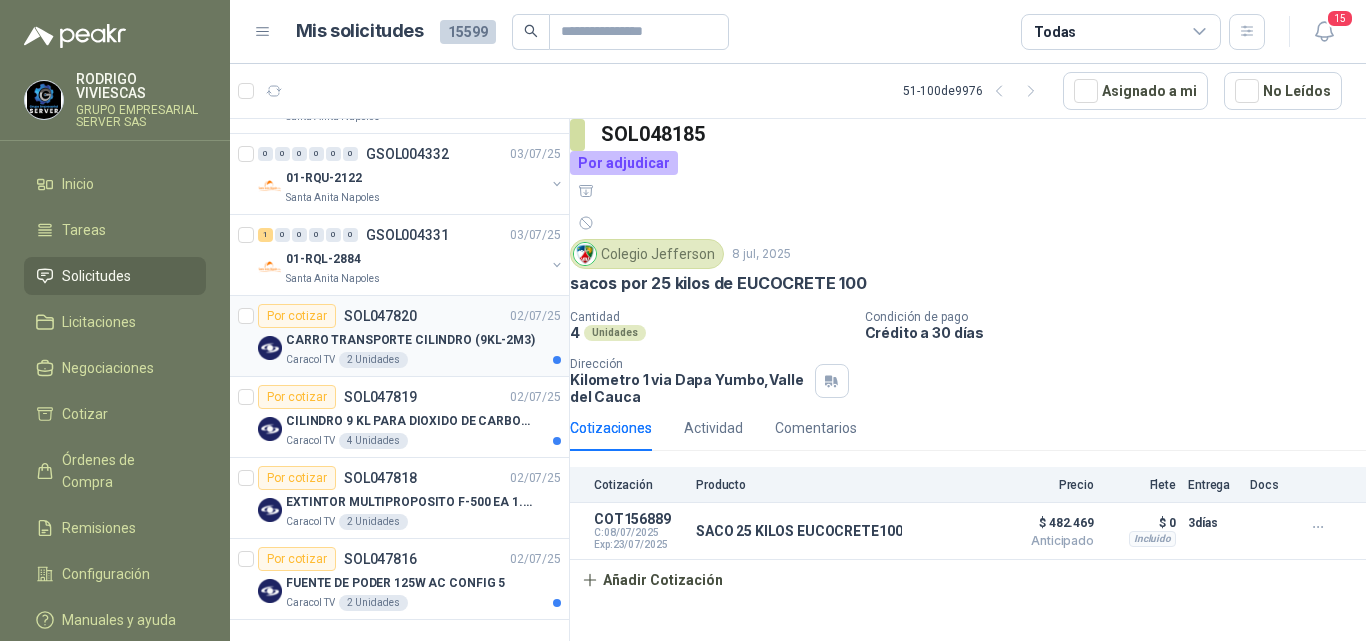 click on "CARRO TRANSPORTE CILINDRO (9KL-2M3)" at bounding box center [410, 340] 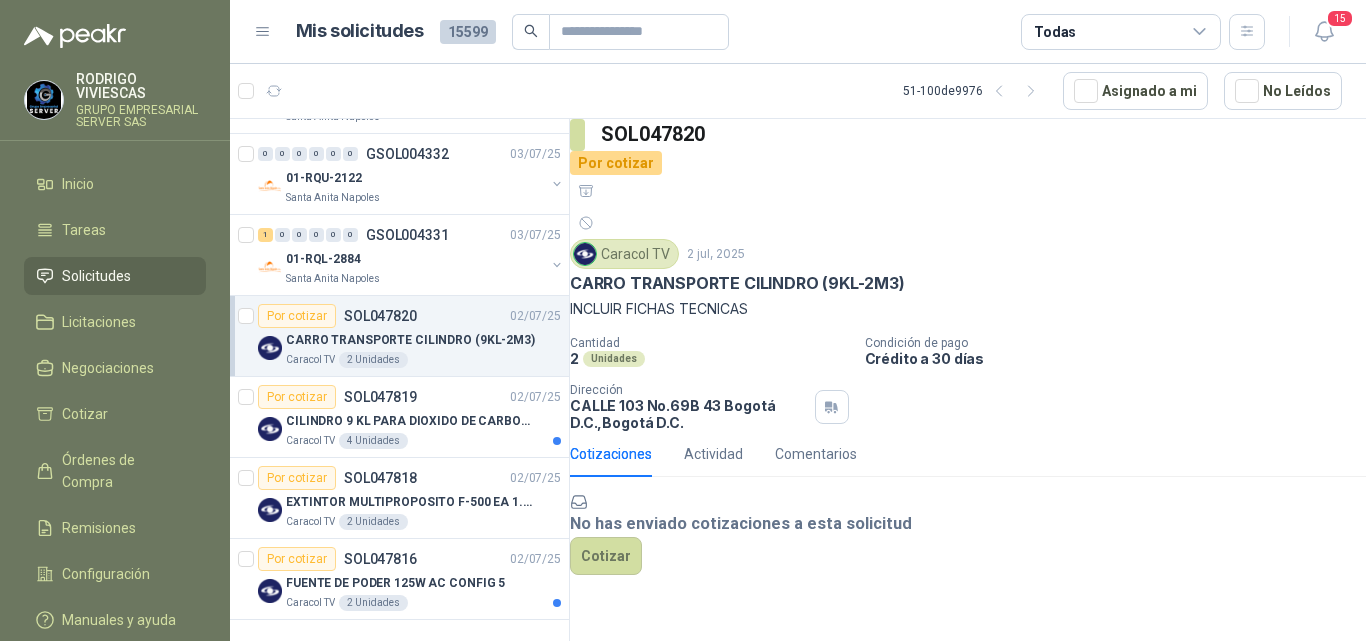 scroll, scrollTop: 53, scrollLeft: 0, axis: vertical 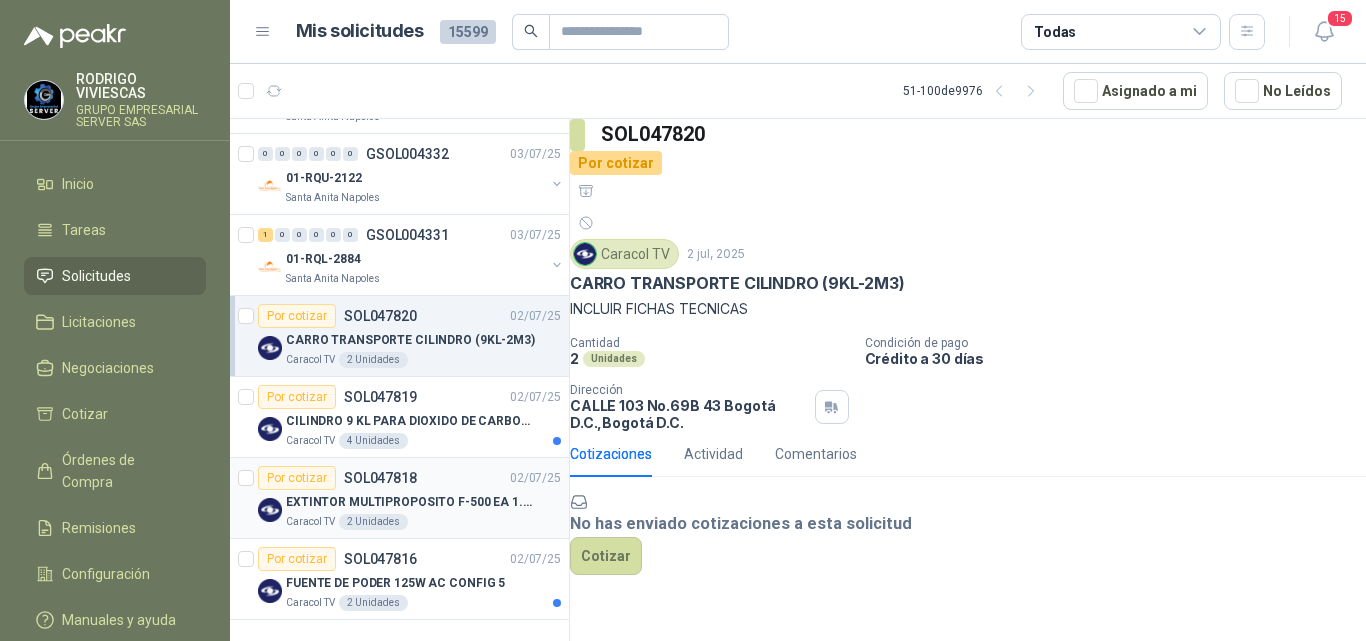 click on "EXTINTOR MULTIPROPOSITO F-500 EA 1.5 GL" at bounding box center [410, 502] 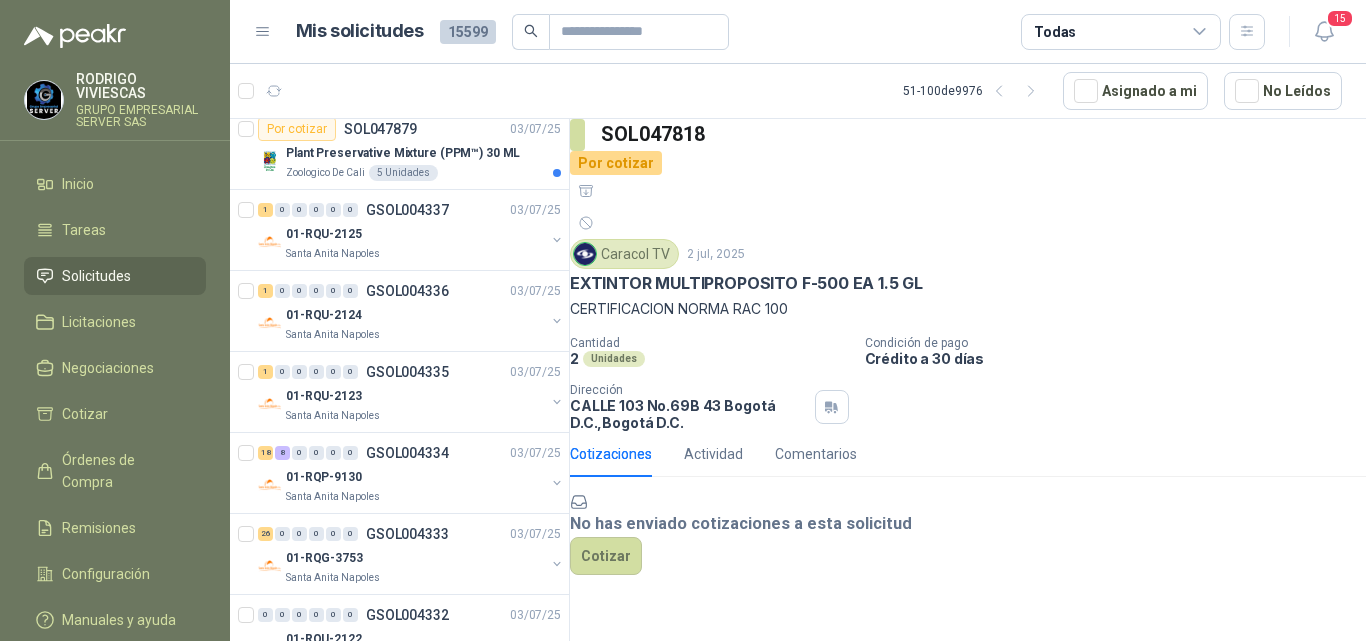scroll, scrollTop: 3167, scrollLeft: 0, axis: vertical 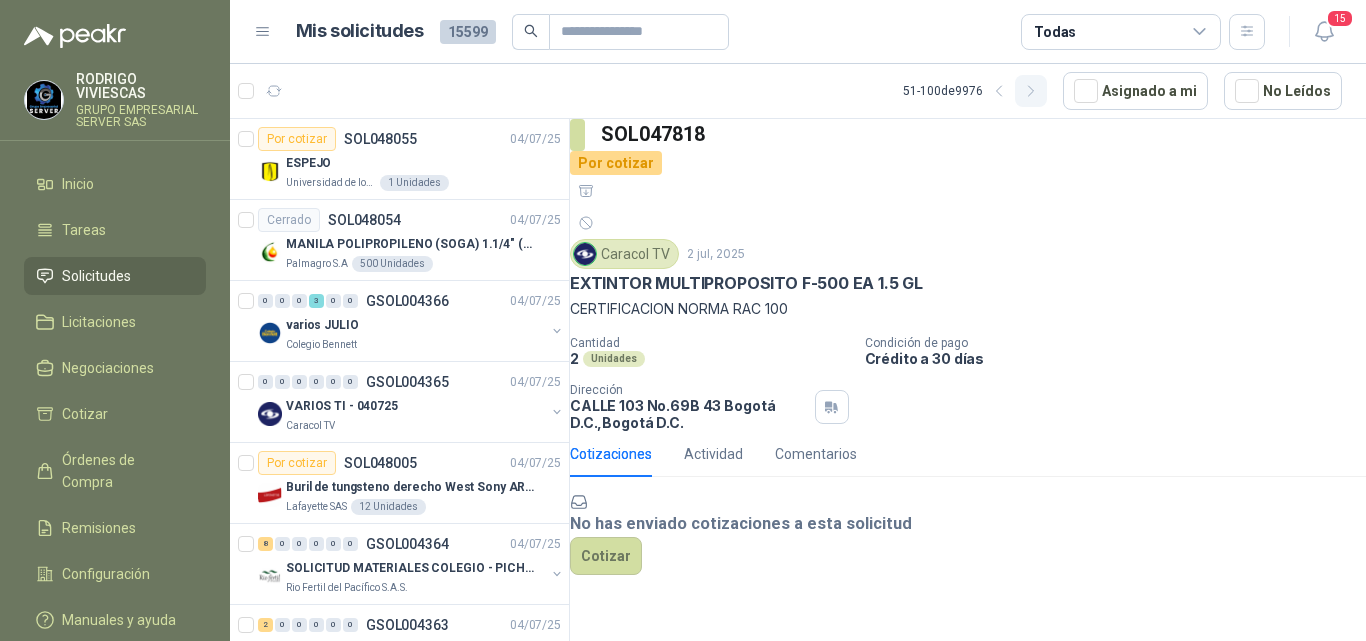 click at bounding box center (999, 91) 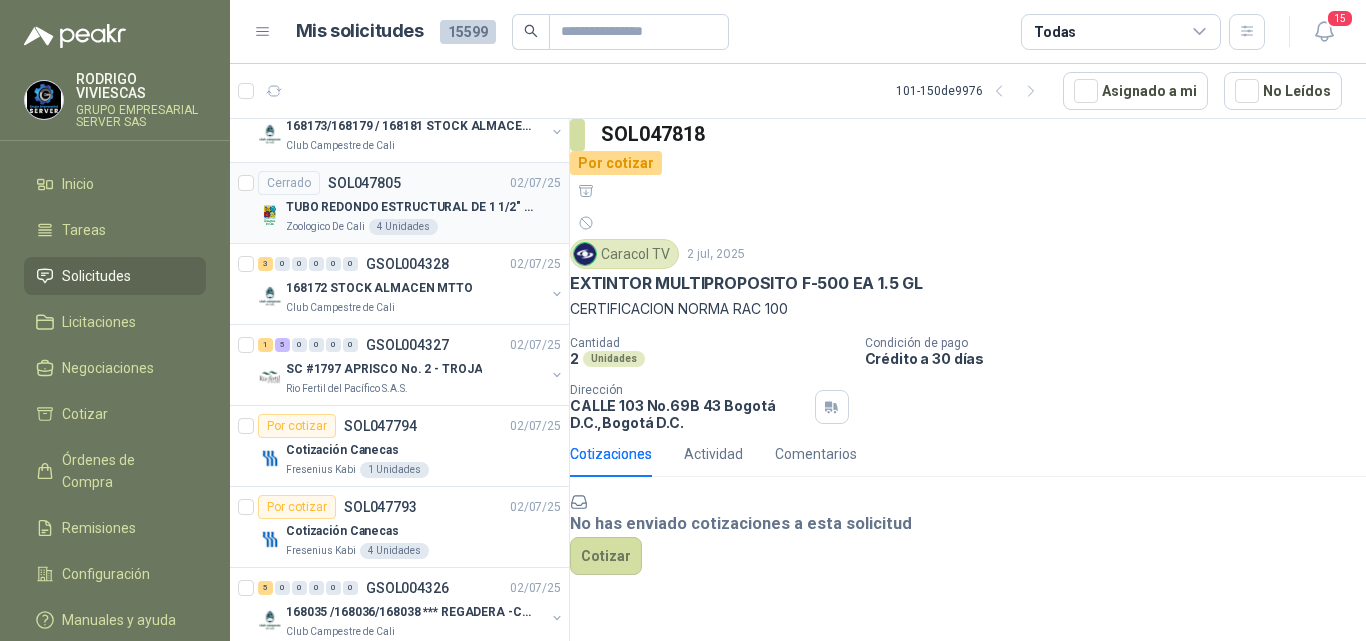 scroll, scrollTop: 400, scrollLeft: 0, axis: vertical 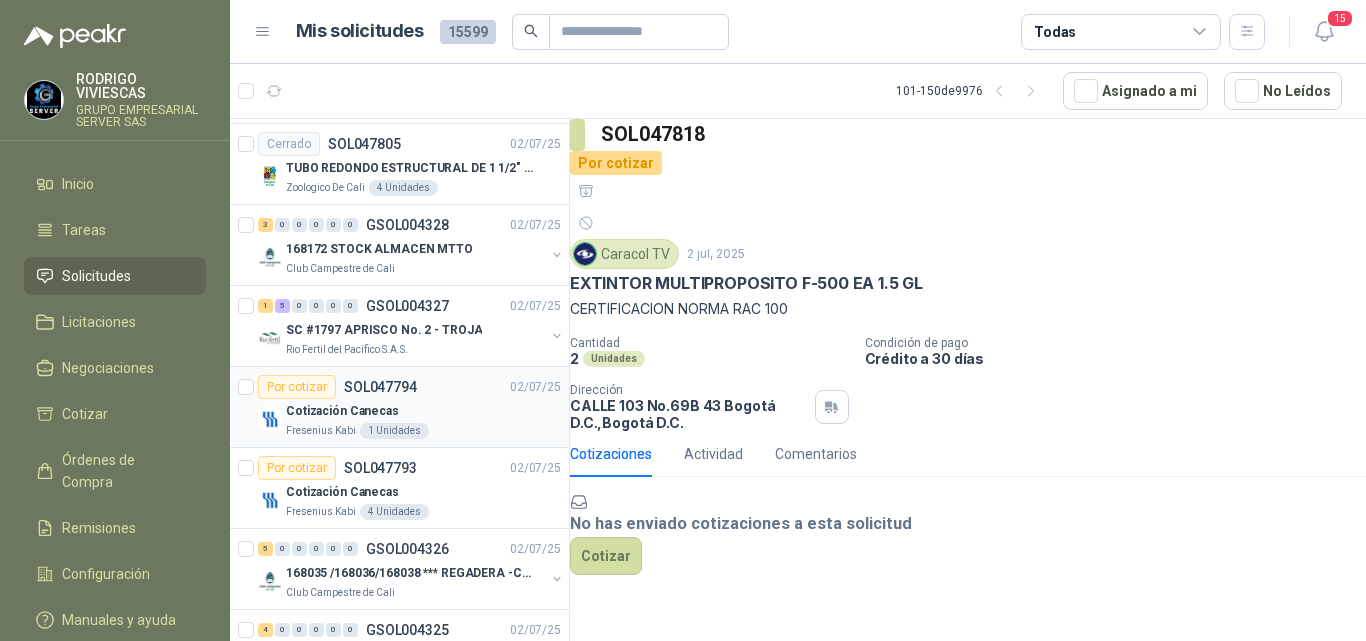 click on "Cotización Canecas" at bounding box center [342, 411] 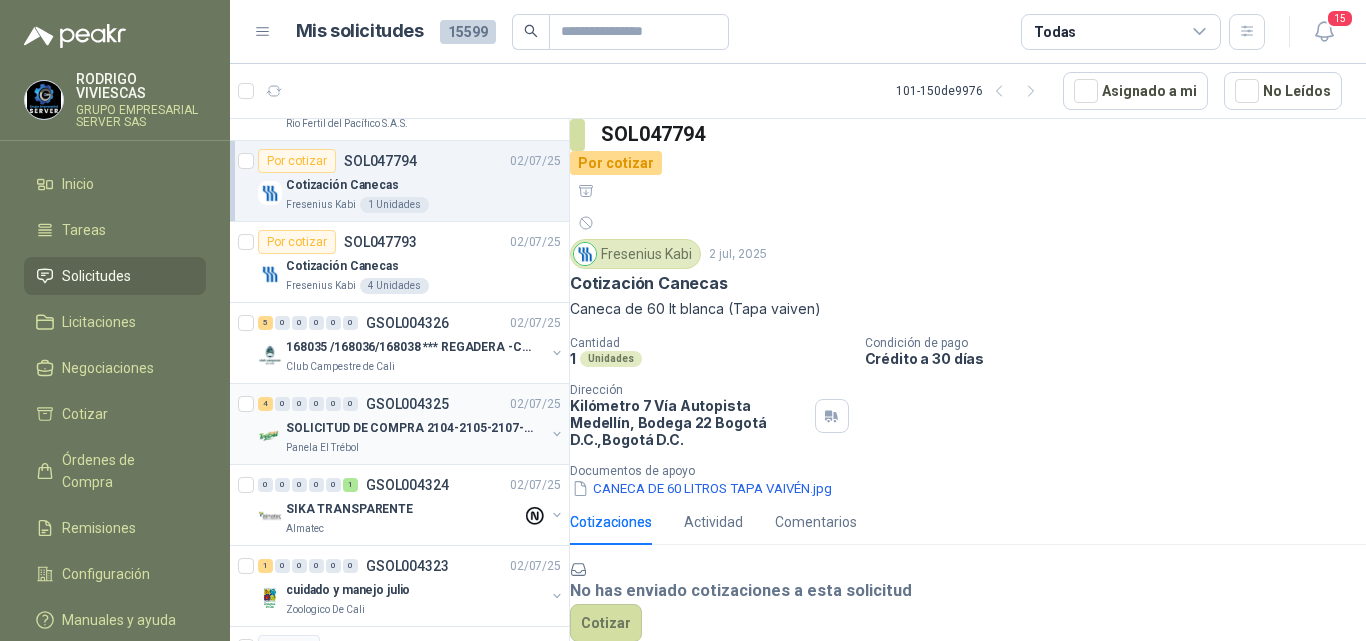 scroll, scrollTop: 700, scrollLeft: 0, axis: vertical 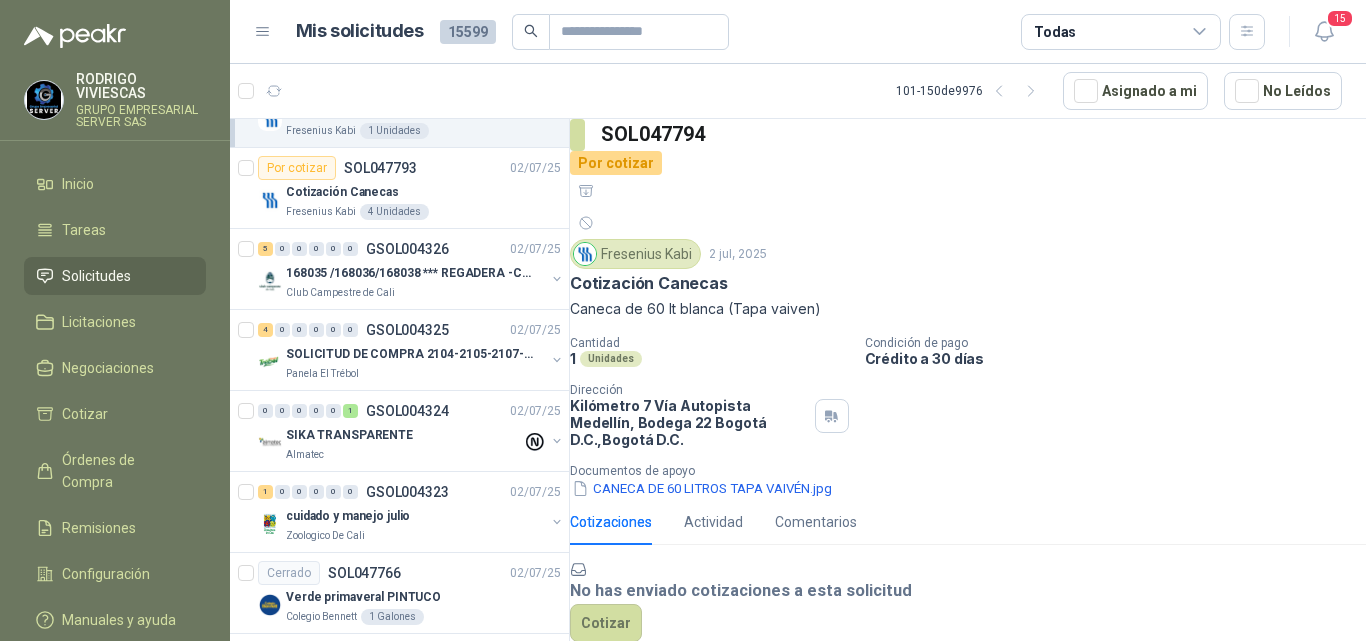 drag, startPoint x: 867, startPoint y: 545, endPoint x: 868, endPoint y: 534, distance: 11.045361 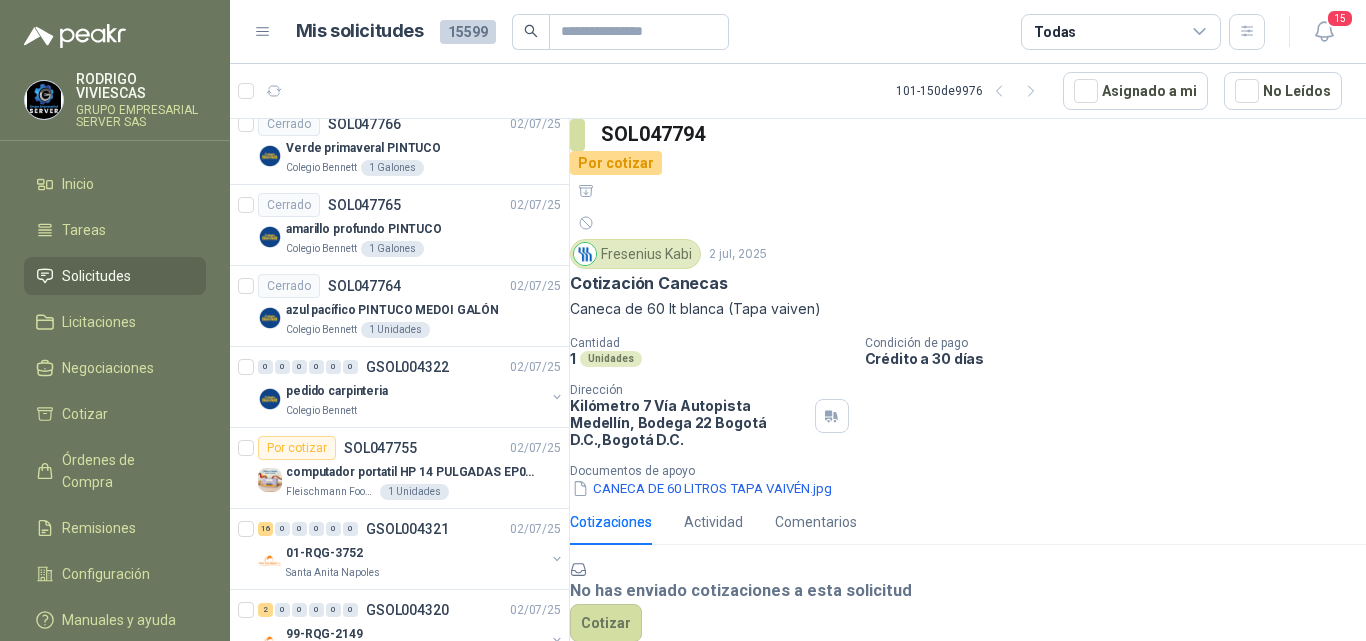 scroll, scrollTop: 1598, scrollLeft: 0, axis: vertical 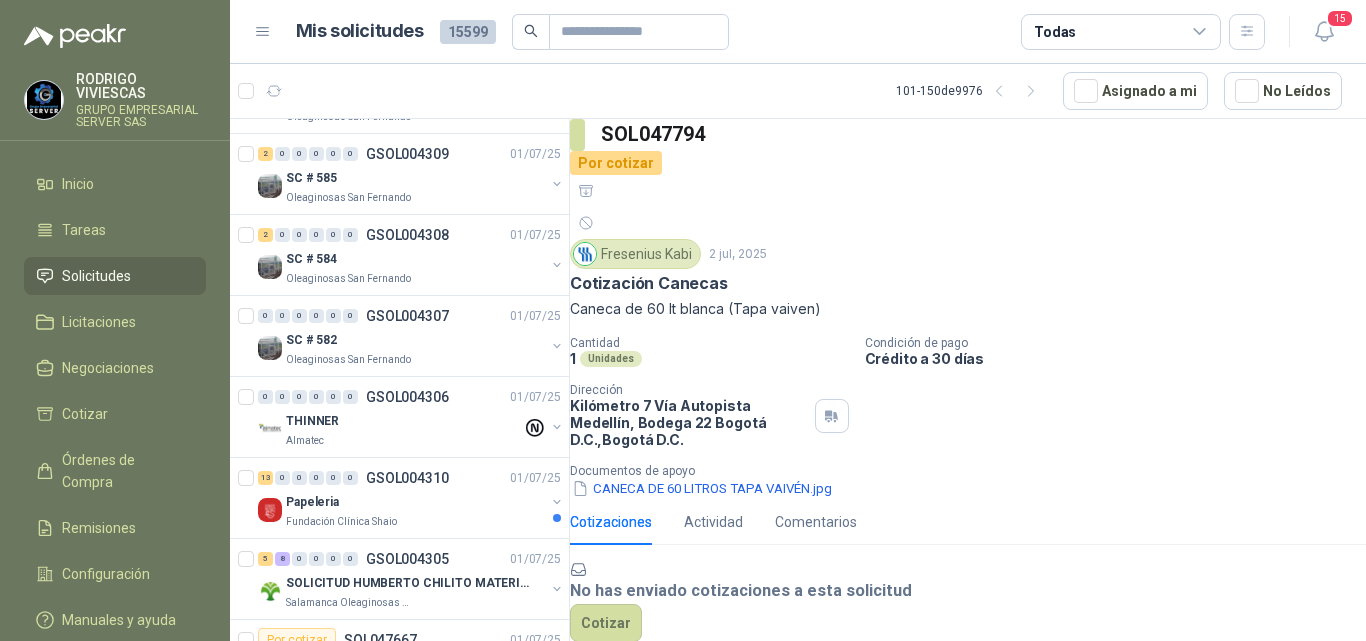 click on "Por cotizar SOL047815 02/07/25   COFRE MARINA POLIESTER LEGRAND  Lafayette SAS 1   Unidades Por cotizar SOL047814 02/07/25   Timbre Inalambrico Digital Us BioCosta Green Energy S.A.S 1   Unidades 3   0   0   0   0   0   GSOL004330 02/07/25   MATERIALES DE FERRETERIA CONSTRUCTORA GRUPO FIP   Cerrado SOL047811 02/07/25   RASTRILLO PARA HENO AMARILLO  LHAURA Perugia SAS 2   Unidades 1   0   0   0   0   0   GSOL004329 02/07/25   168173/168179 / 168181 STOCK ALMACEN MTTO Club Campestre de Cali   Cerrado SOL047805 02/07/25   TUBO REDONDO ESTRUCTURAL DE 1 1/2" CALIBRE 18 Zoologico De Cali  4   Unidades 3   0   0   0   0   0   GSOL004328 02/07/25   168172 STOCK ALMACEN MTTO Club Campestre de Cali   1   5   0   0   0   0   GSOL004327 02/07/25   SC #1797 APRISCO No. 2 - TROJA Rio Fertil del Pacífico S.A.S.   Por cotizar SOL047794 02/07/25   Cotización Canecas Fresenius Kabi 1   Unidades Por cotizar SOL047793 02/07/25   Cotización Canecas Fresenius Kabi 4   Unidades 5   0   0   0   0   0   GSOL004326 02/07/25     4" at bounding box center (400, 383) 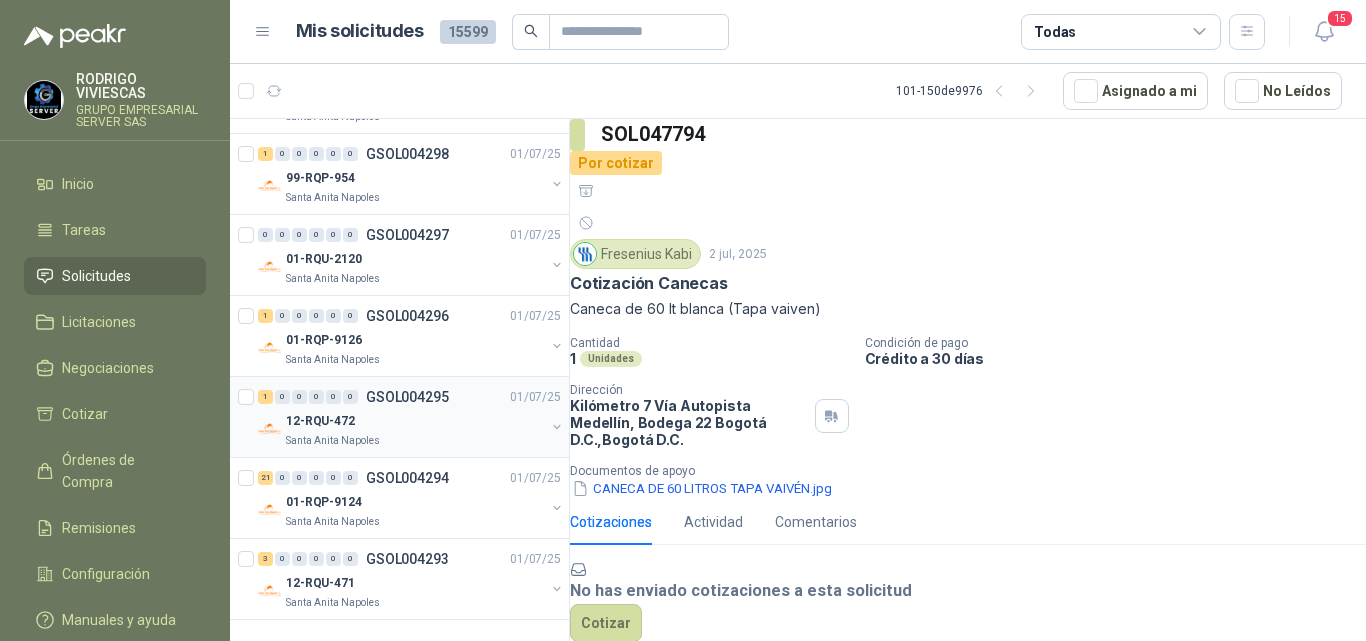 scroll, scrollTop: 3565, scrollLeft: 0, axis: vertical 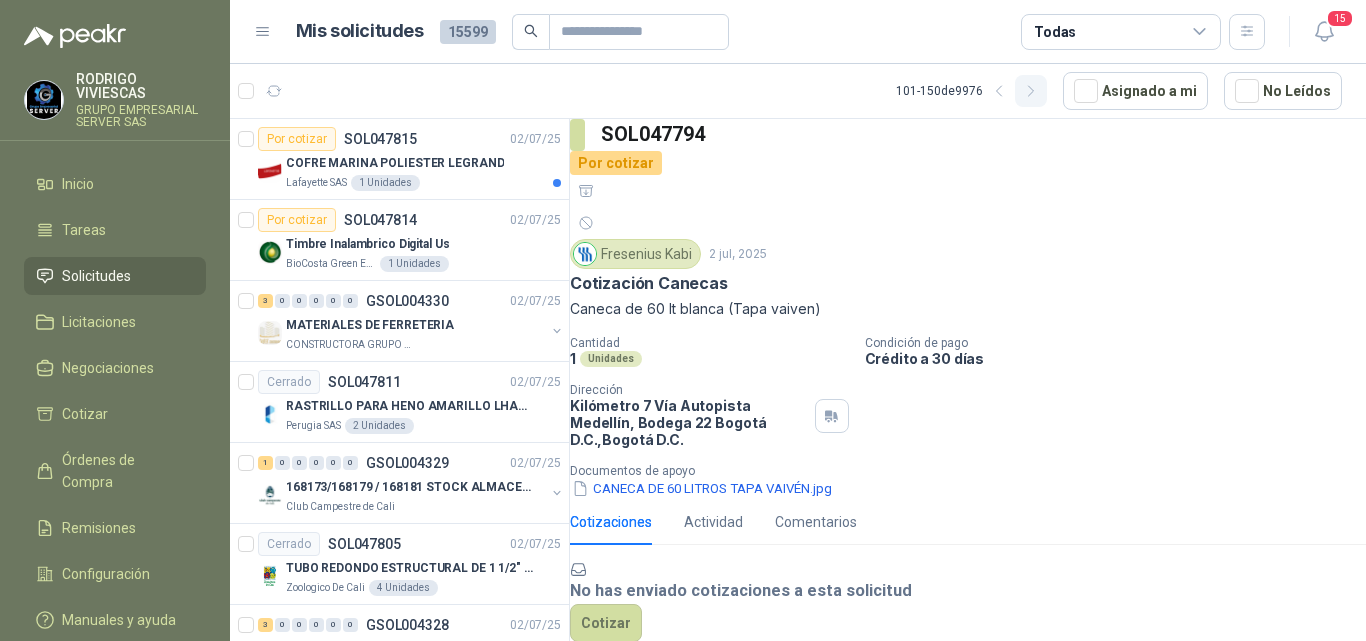 click at bounding box center (999, 91) 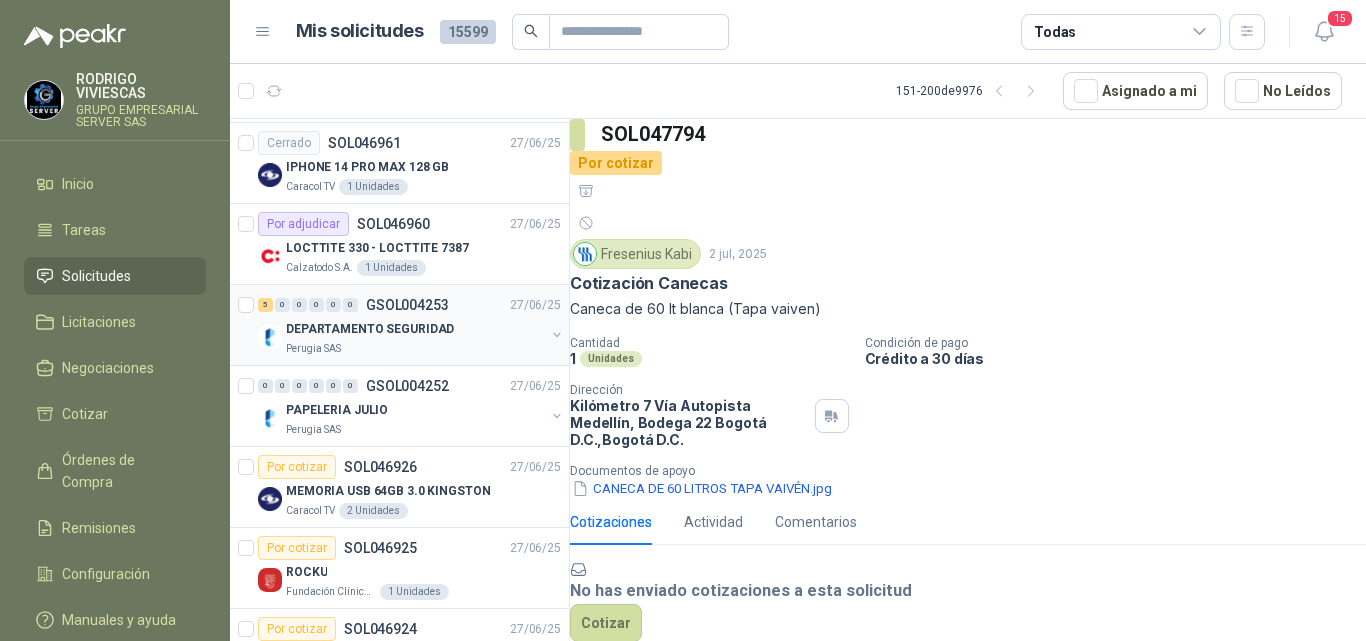 scroll, scrollTop: 3365, scrollLeft: 0, axis: vertical 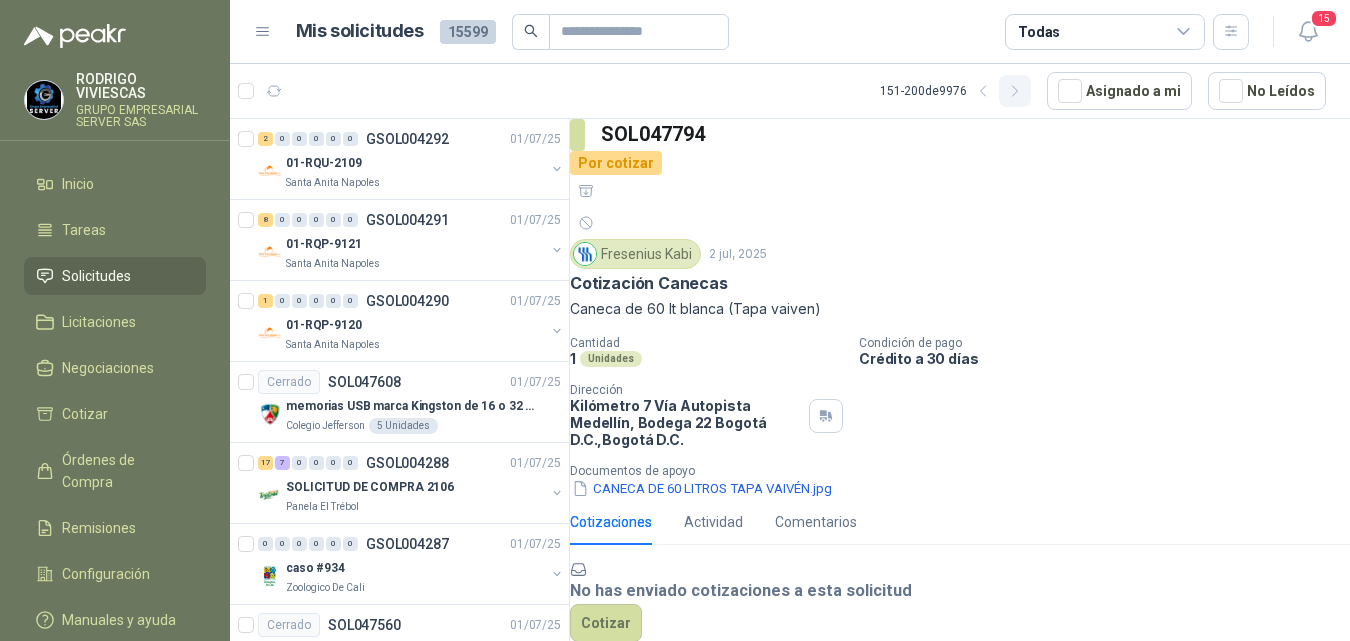click at bounding box center (983, 91) 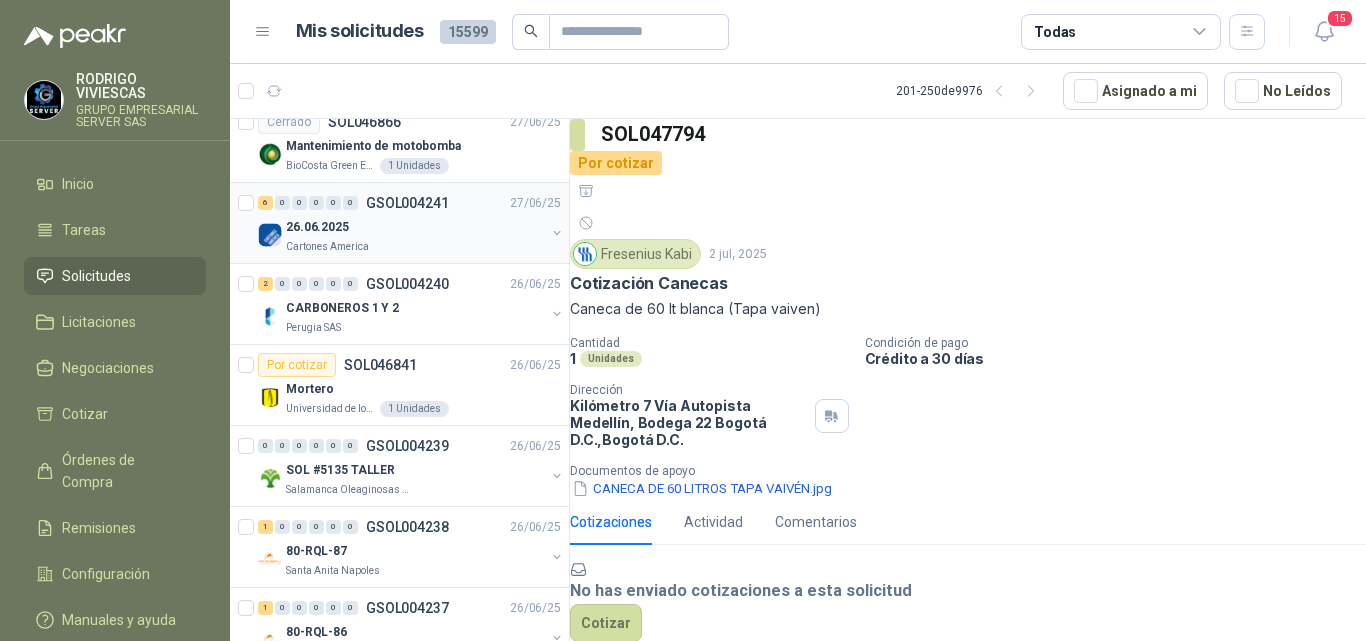 scroll, scrollTop: 700, scrollLeft: 0, axis: vertical 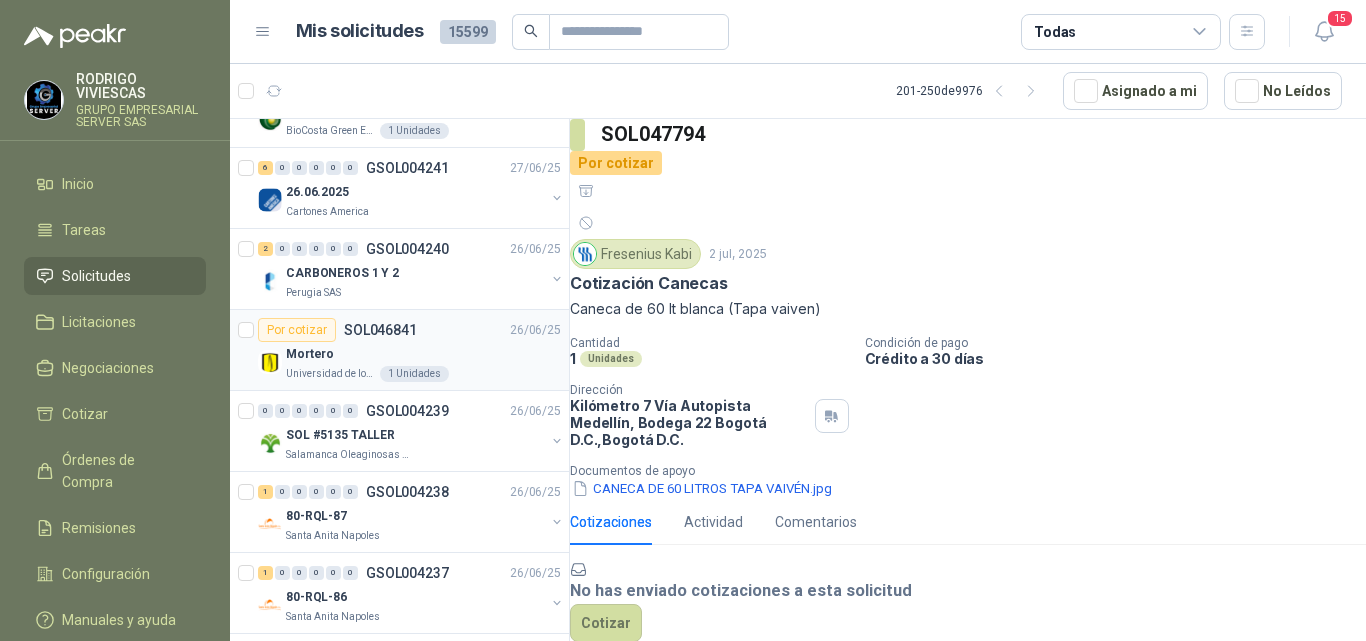 click on "Mortero" at bounding box center [310, 354] 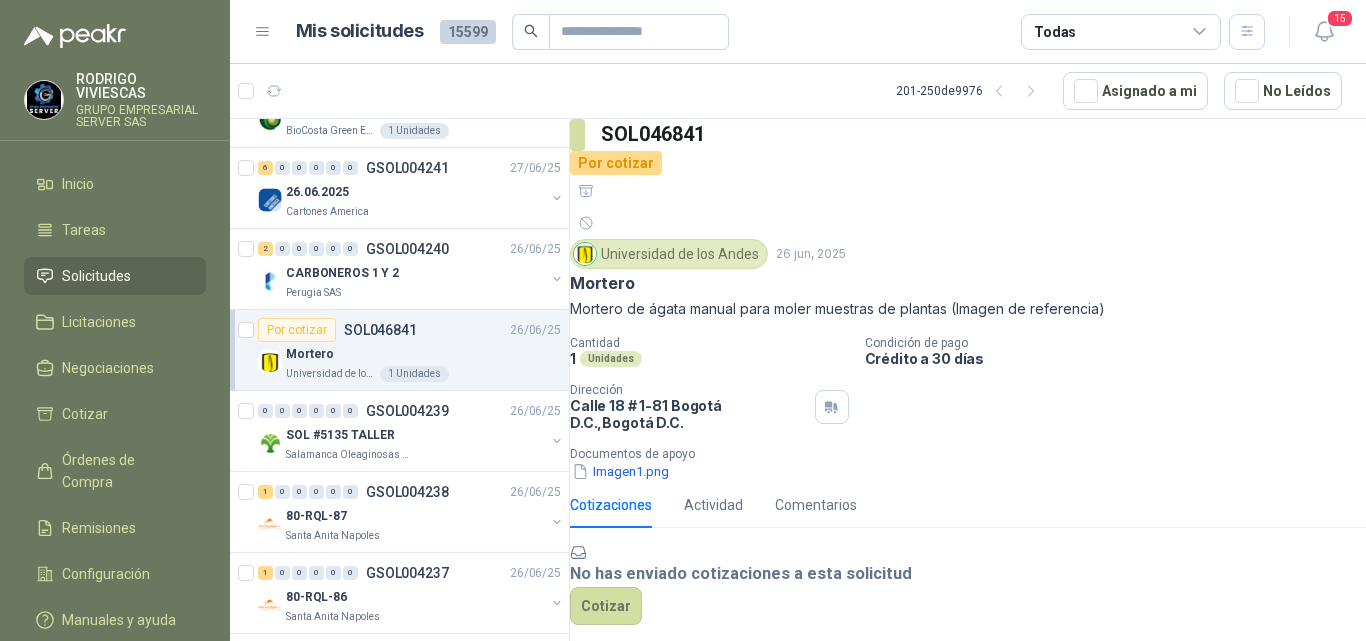 scroll, scrollTop: 100, scrollLeft: 0, axis: vertical 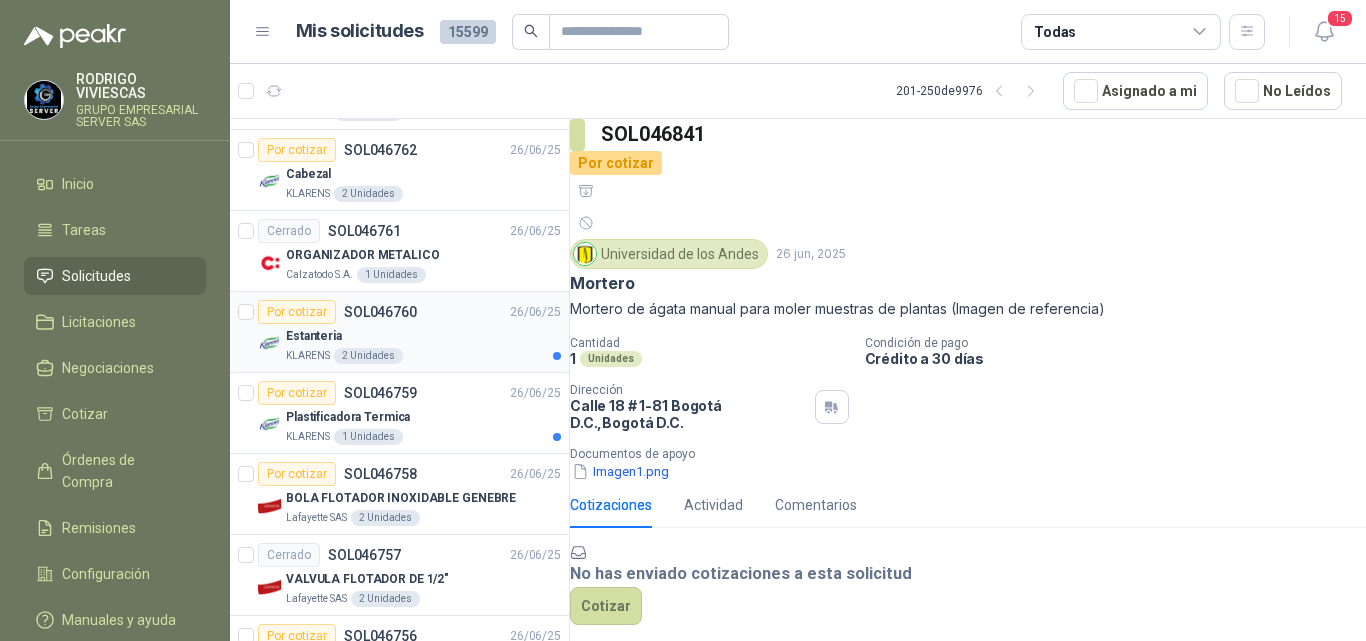 click on "Estanteria" at bounding box center (314, 336) 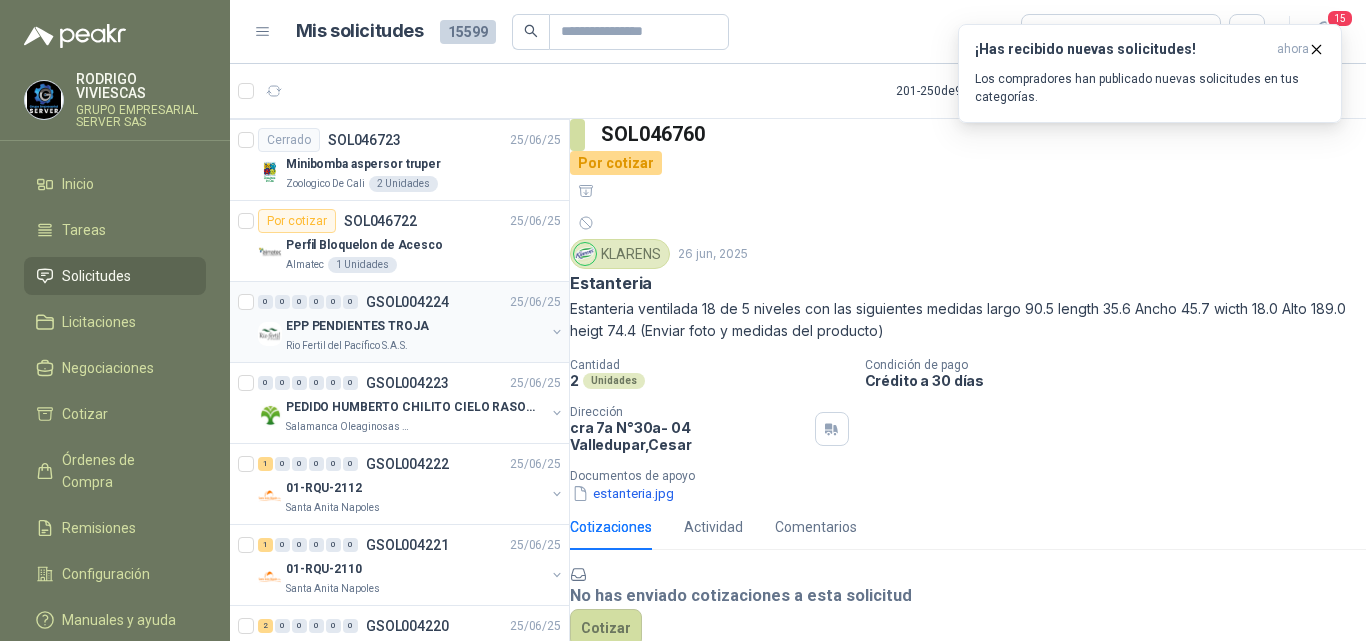 scroll, scrollTop: 3565, scrollLeft: 0, axis: vertical 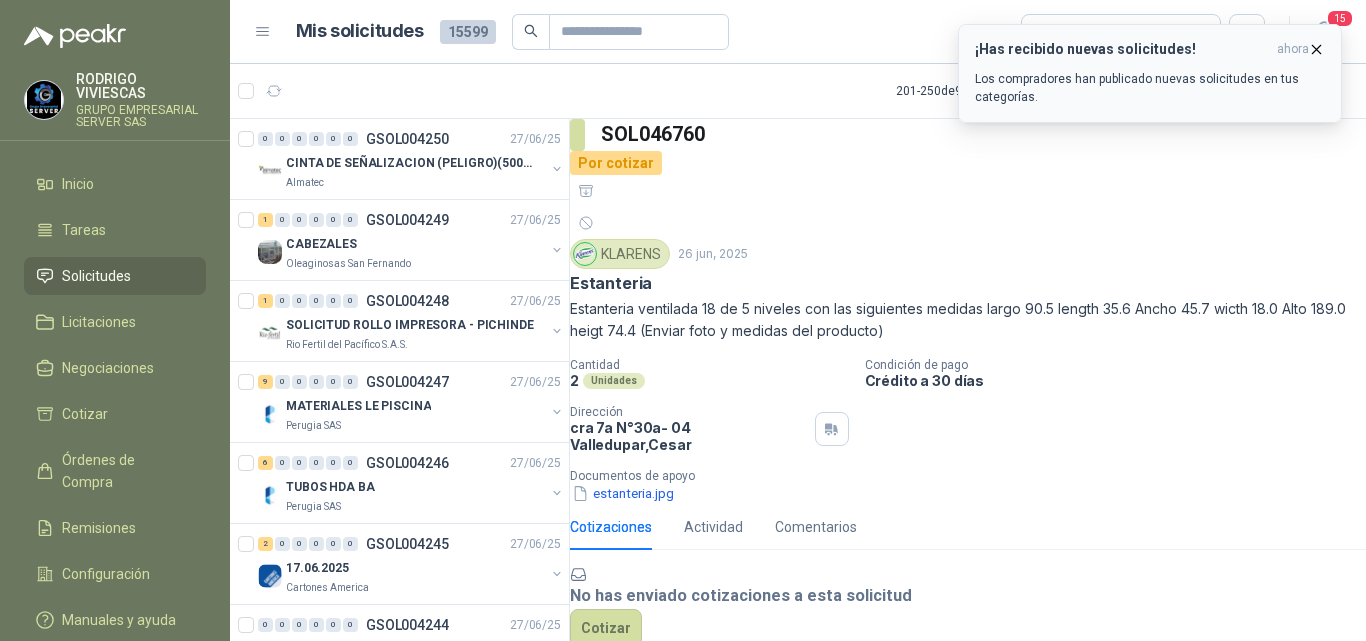 click at bounding box center [1316, 49] 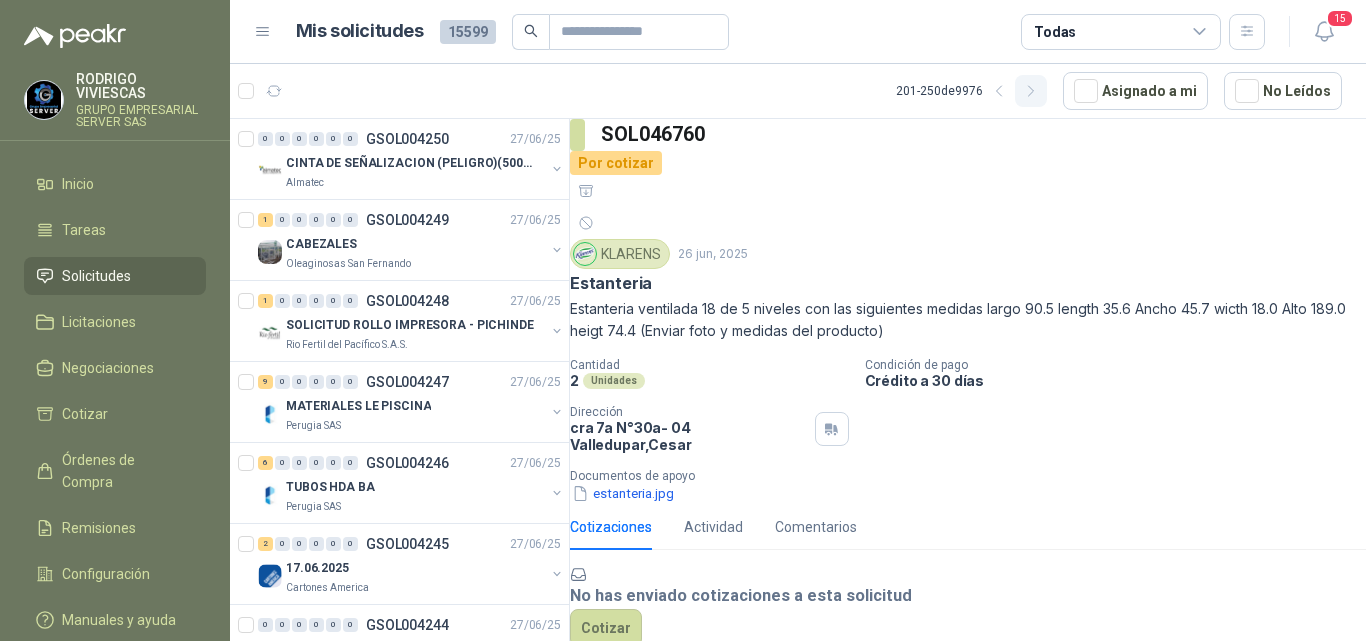 click at bounding box center [999, 91] 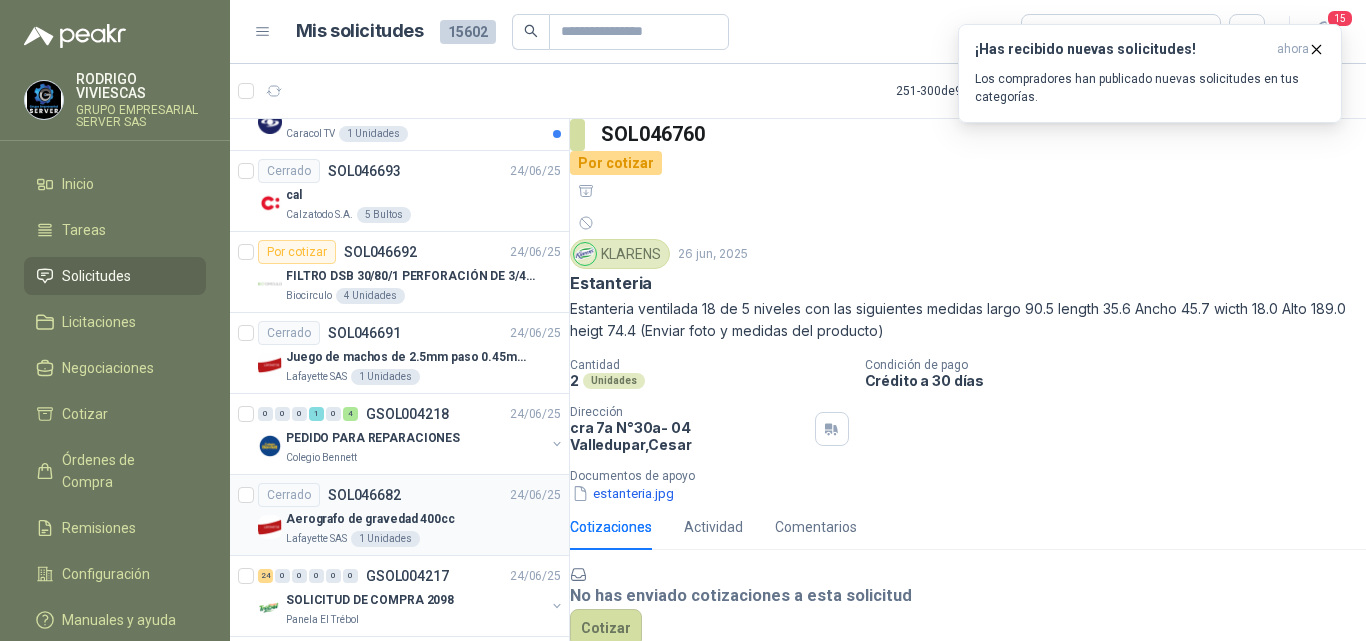scroll, scrollTop: 300, scrollLeft: 0, axis: vertical 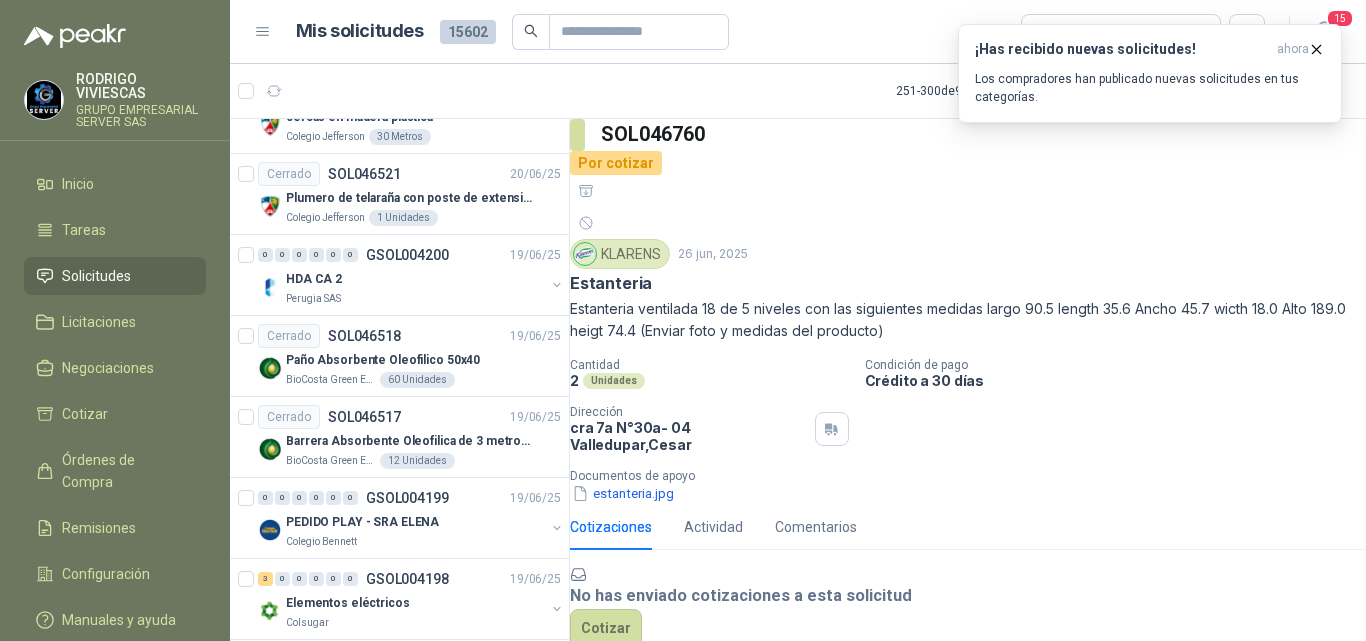 drag, startPoint x: 440, startPoint y: 340, endPoint x: 447, endPoint y: 329, distance: 13.038404 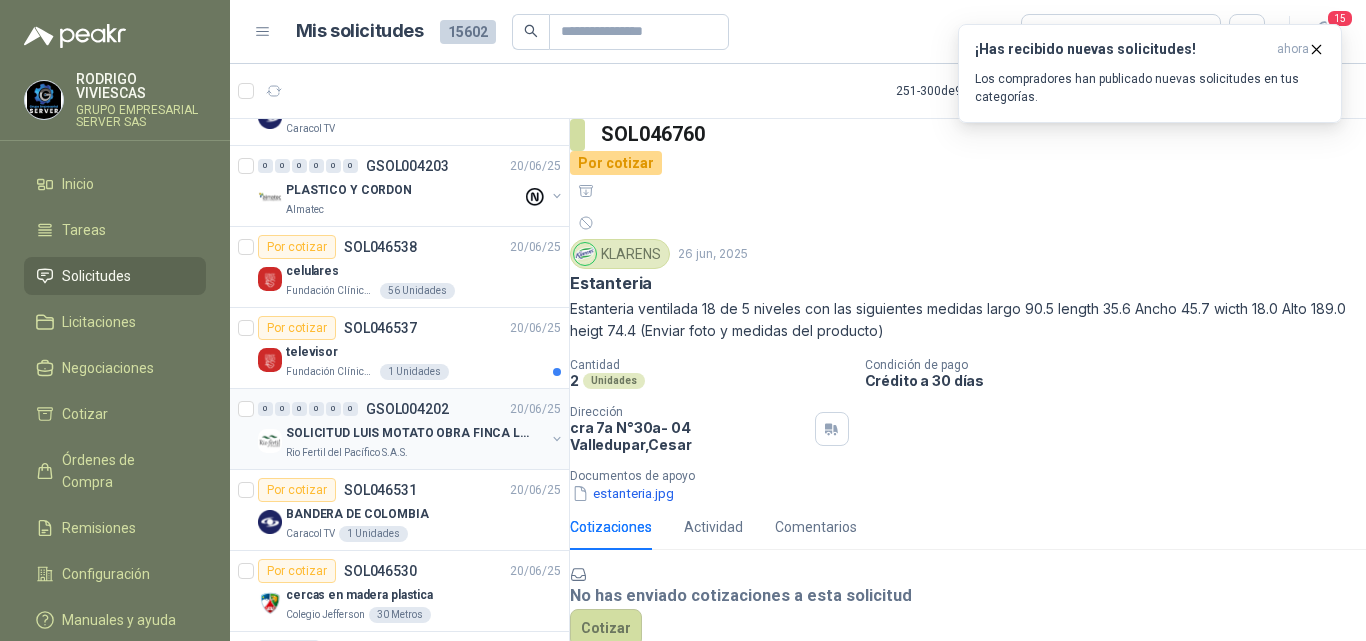scroll, scrollTop: 2300, scrollLeft: 0, axis: vertical 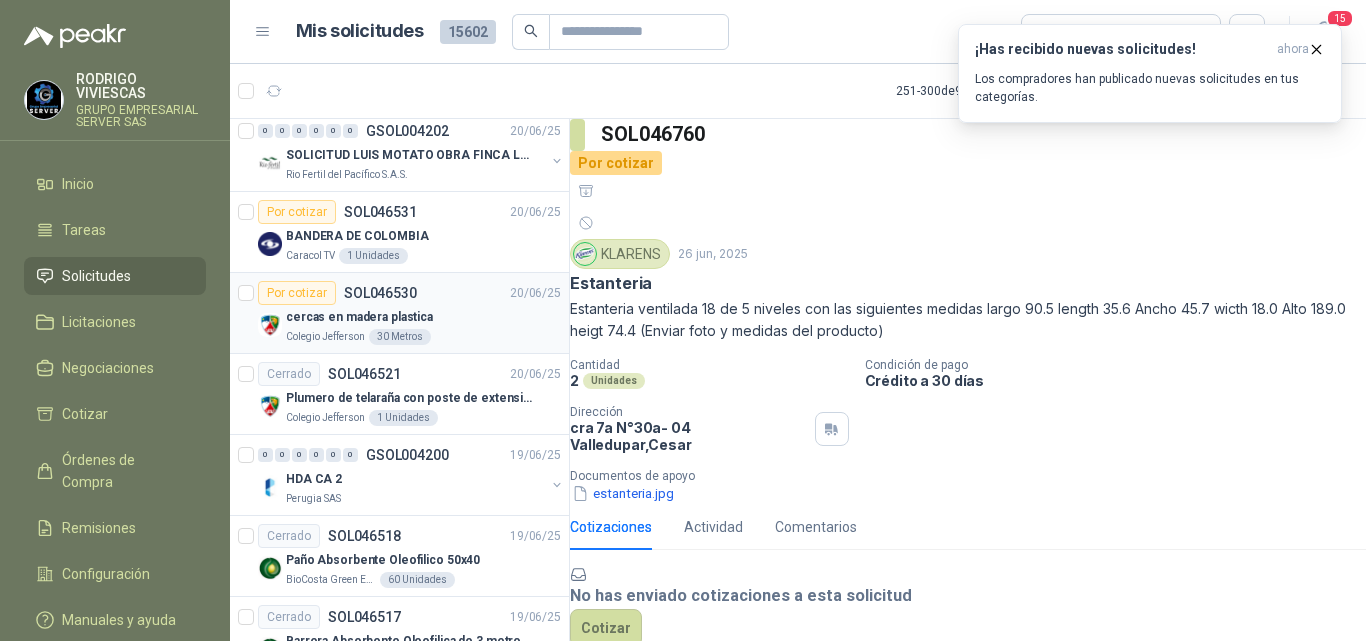 click on "cercas en madera plastica" at bounding box center [359, 317] 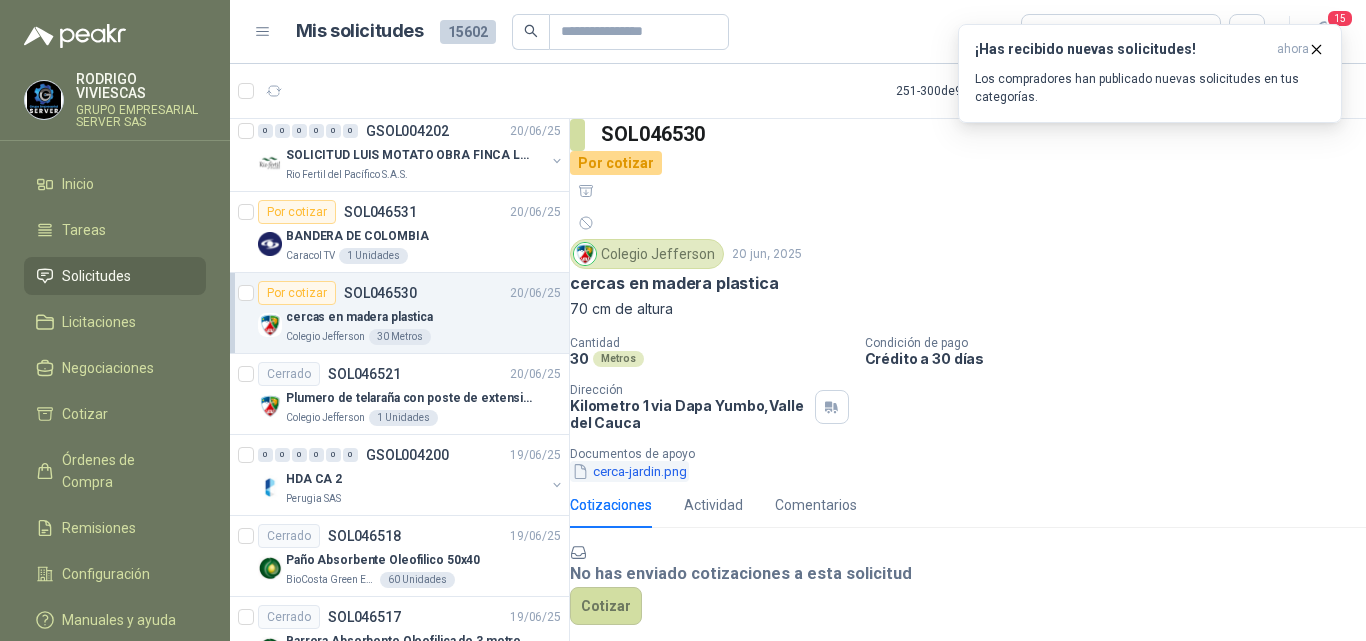 click on "cerca-jardin.png" at bounding box center [629, 471] 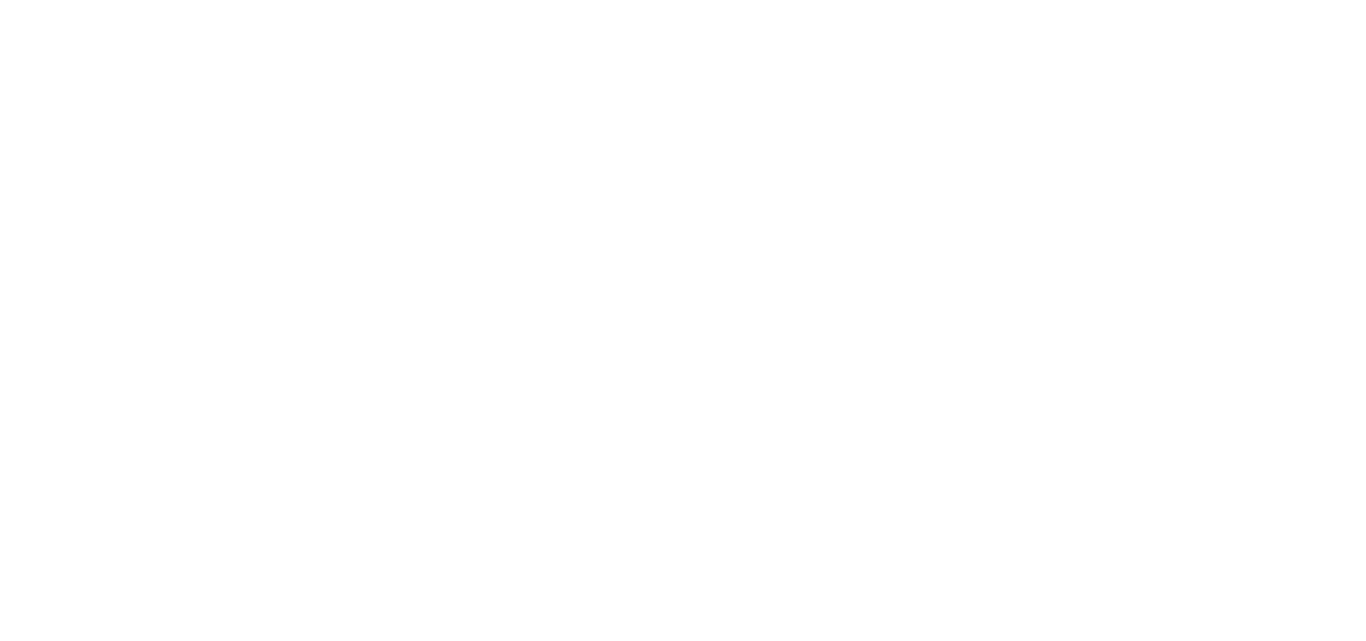 scroll, scrollTop: 0, scrollLeft: 0, axis: both 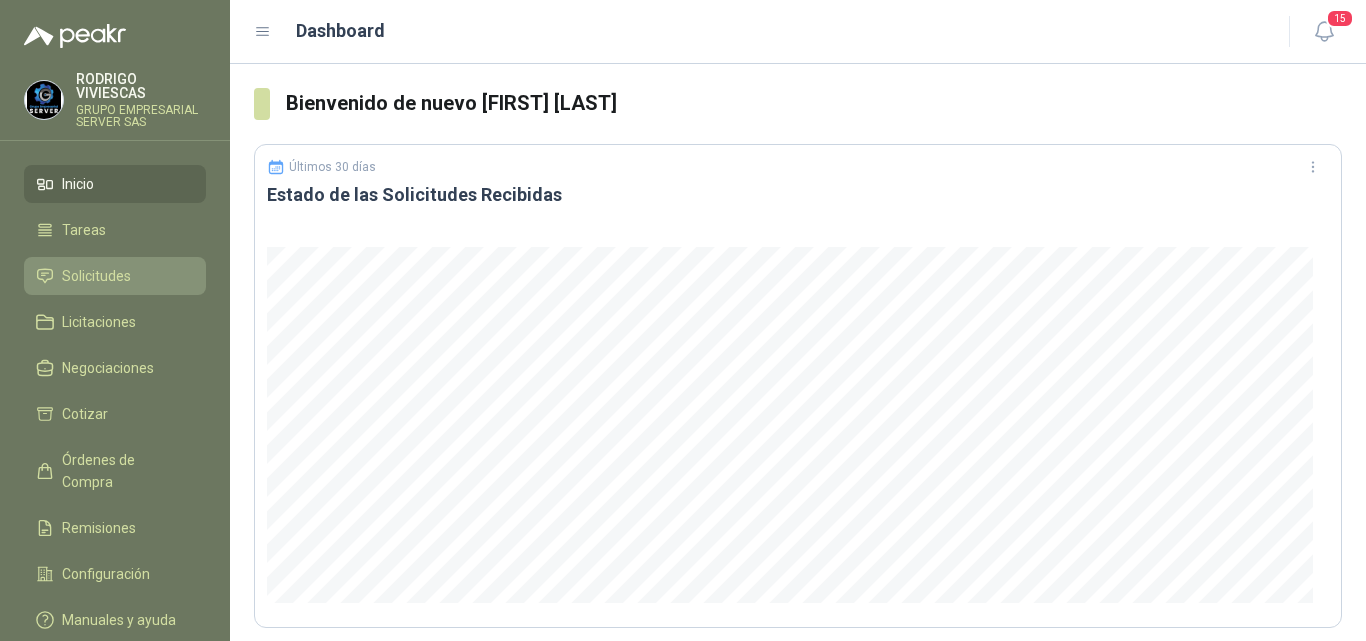 click on "Solicitudes" at bounding box center [96, 276] 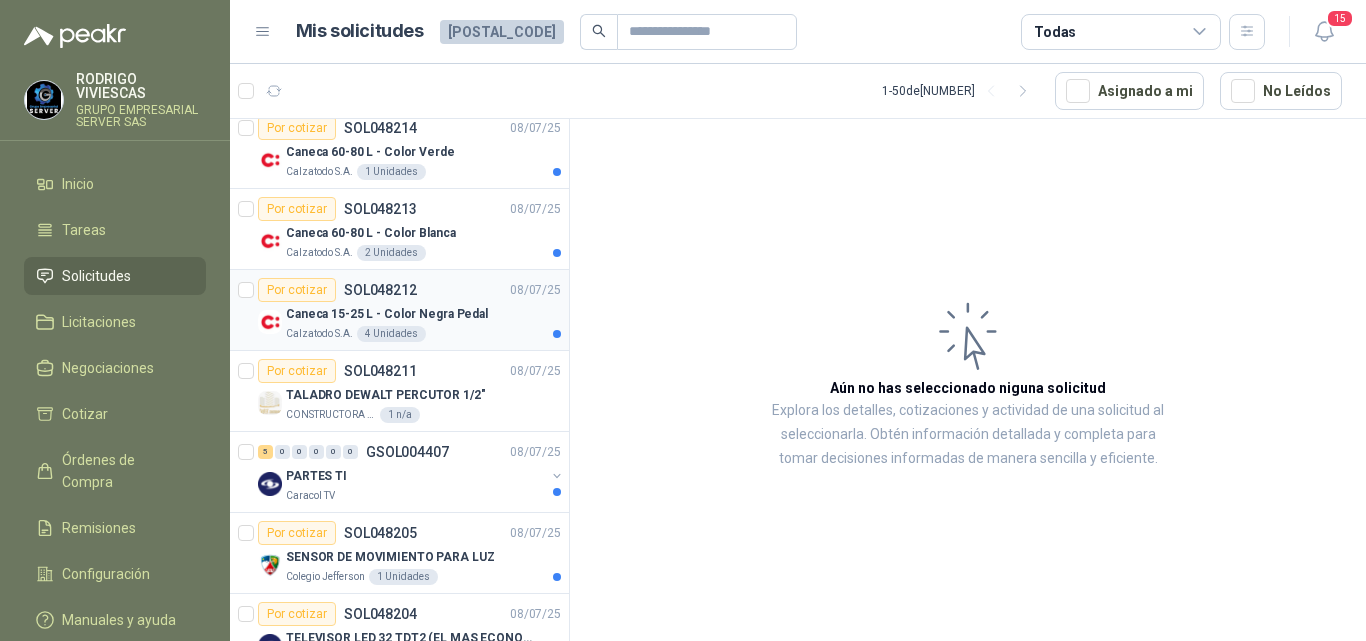 scroll, scrollTop: 0, scrollLeft: 0, axis: both 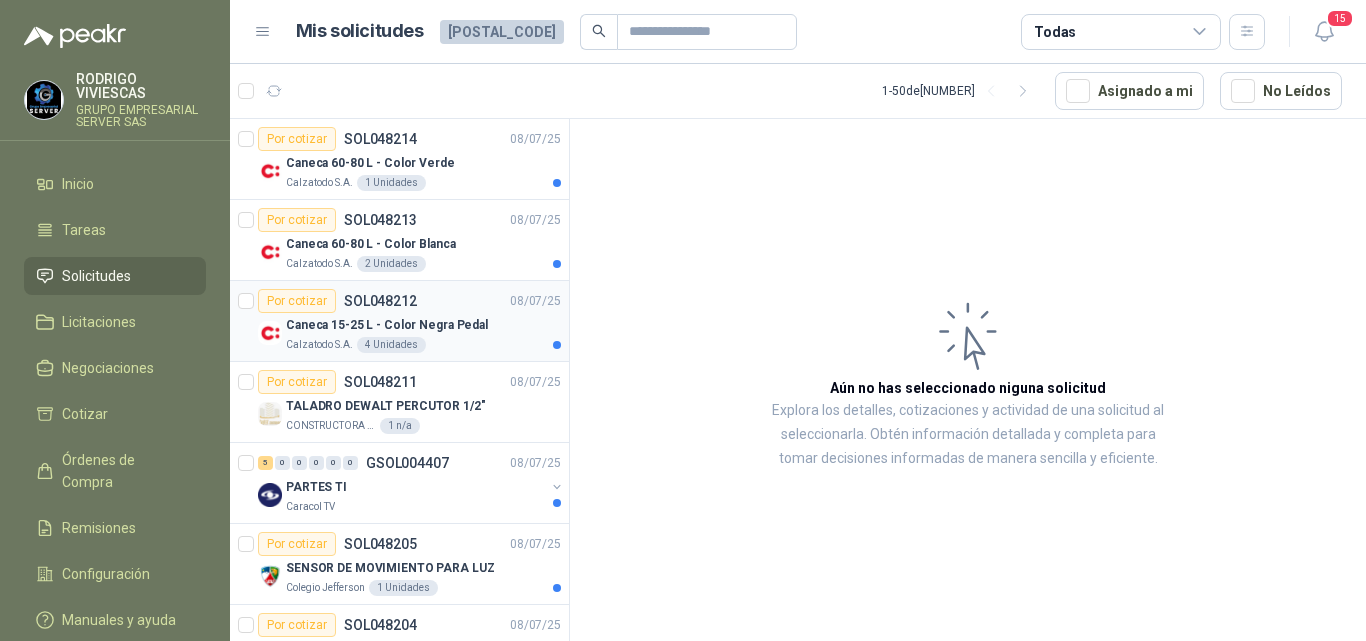 drag, startPoint x: 484, startPoint y: 337, endPoint x: 499, endPoint y: 322, distance: 21.213203 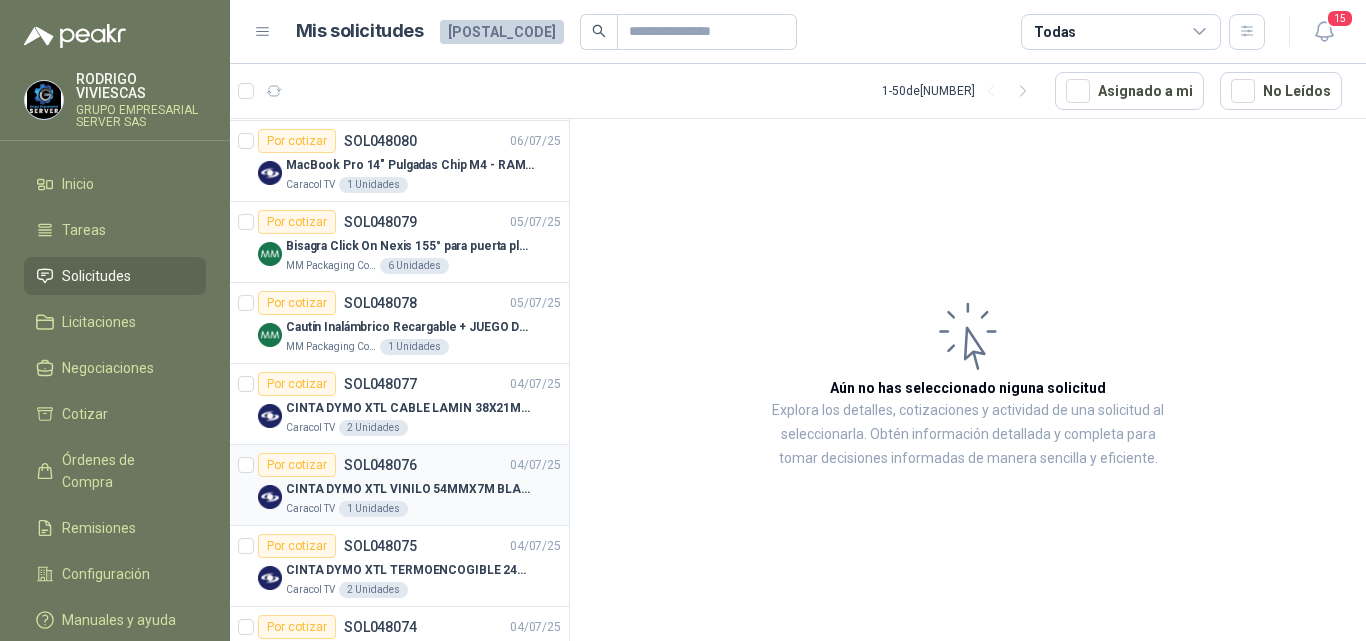 scroll, scrollTop: 3549, scrollLeft: 0, axis: vertical 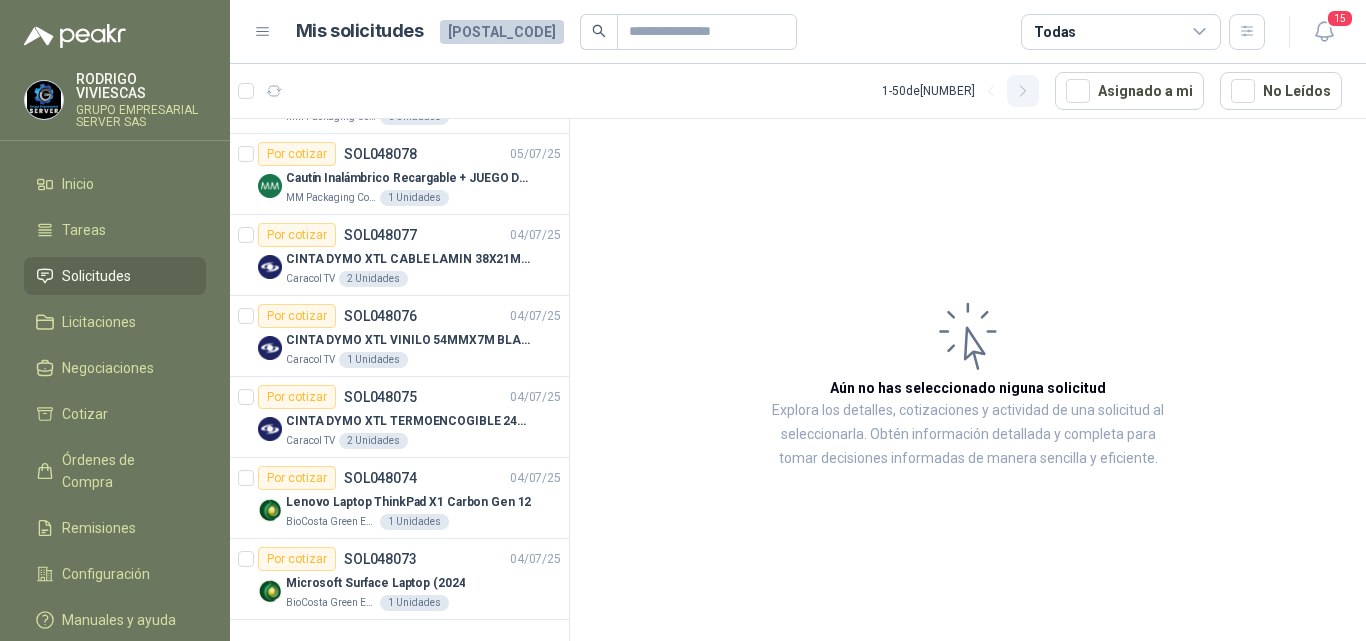 click at bounding box center [991, 91] 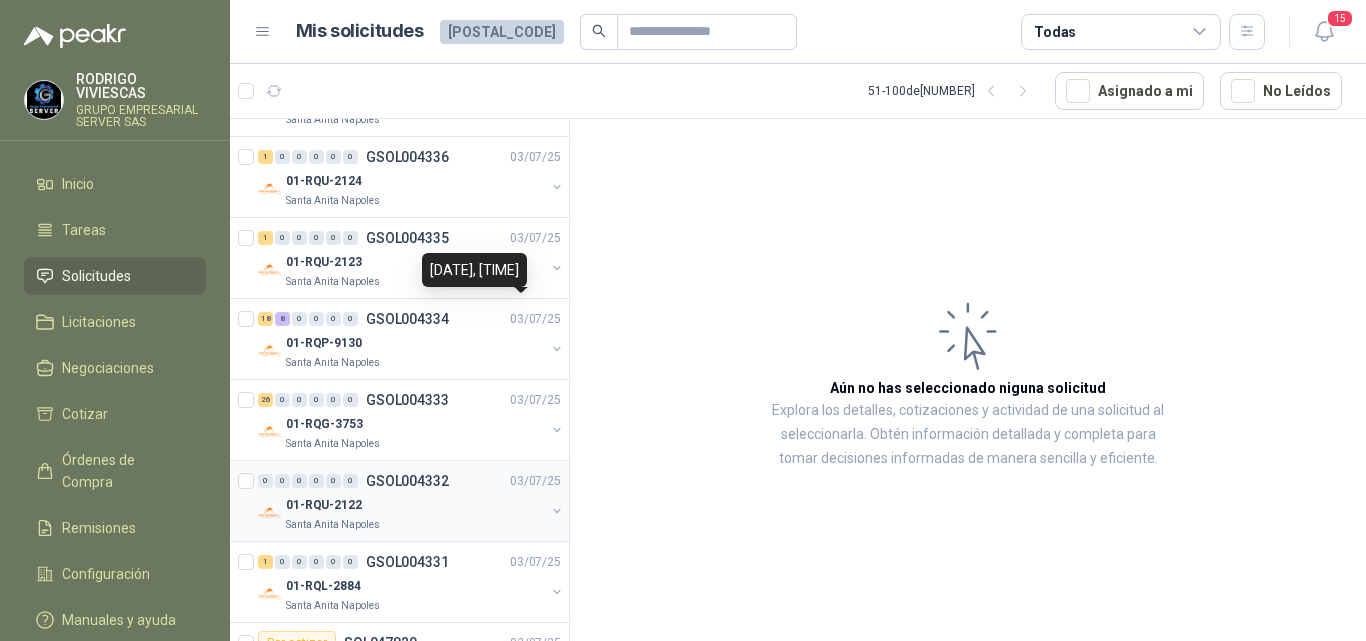 scroll, scrollTop: 3565, scrollLeft: 0, axis: vertical 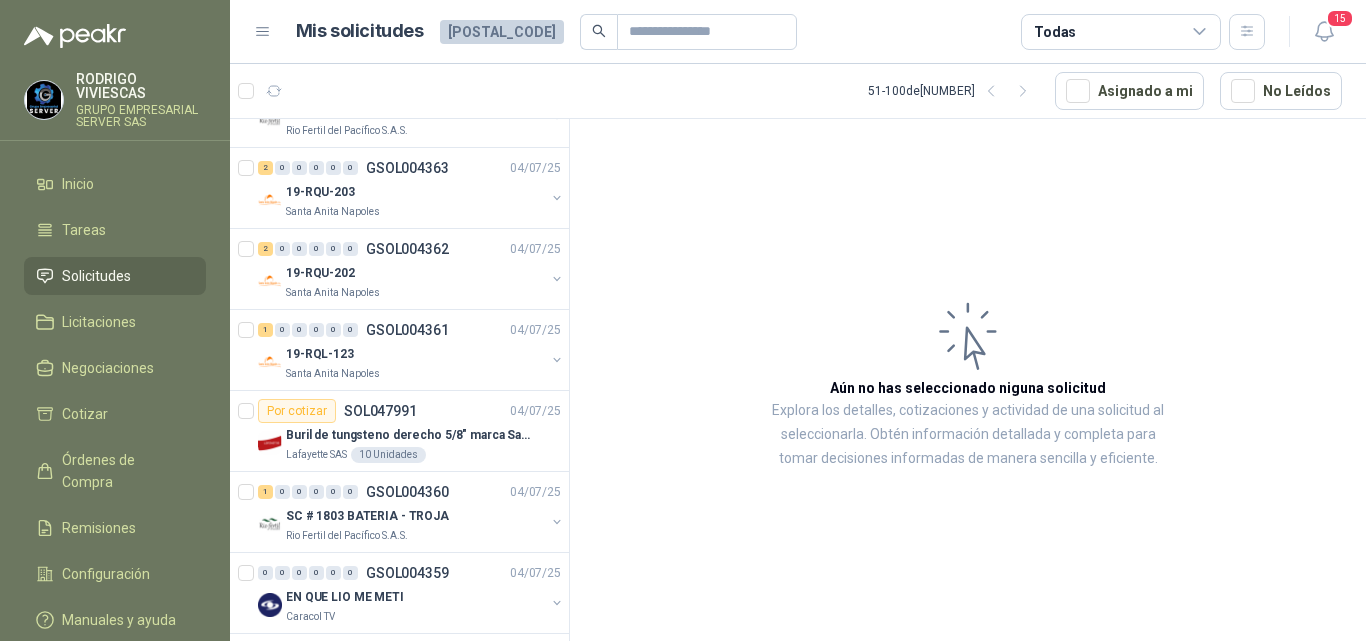 type 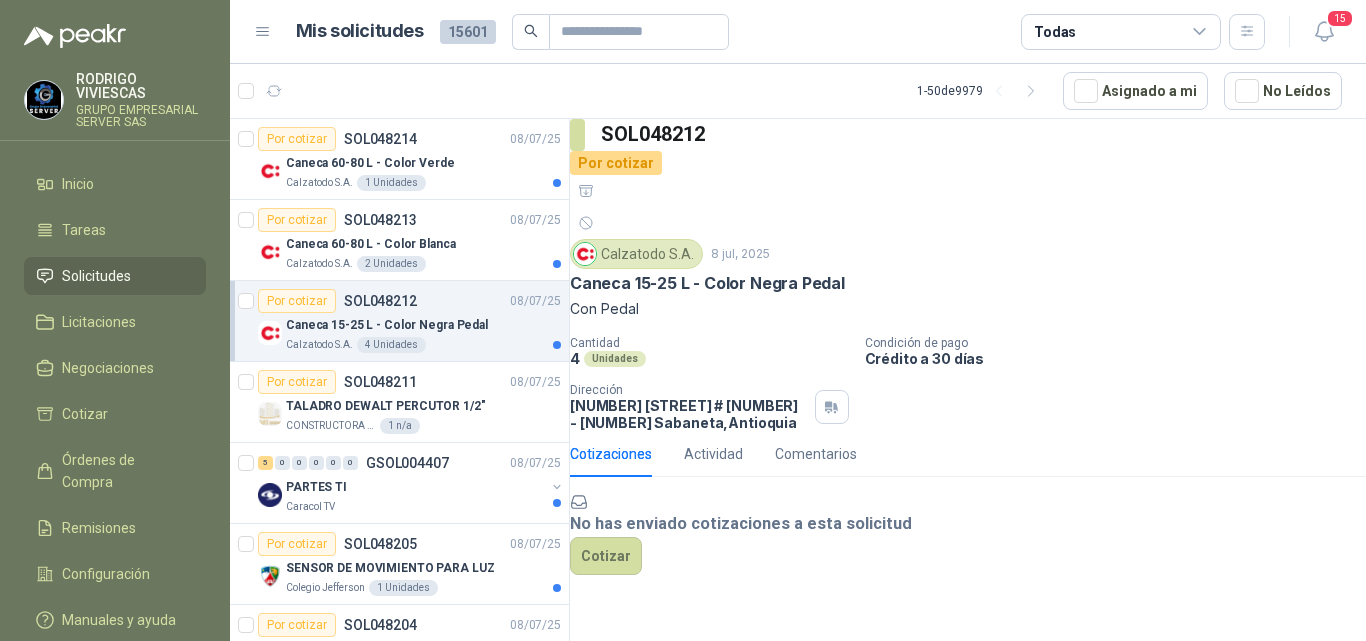 scroll, scrollTop: 0, scrollLeft: 0, axis: both 